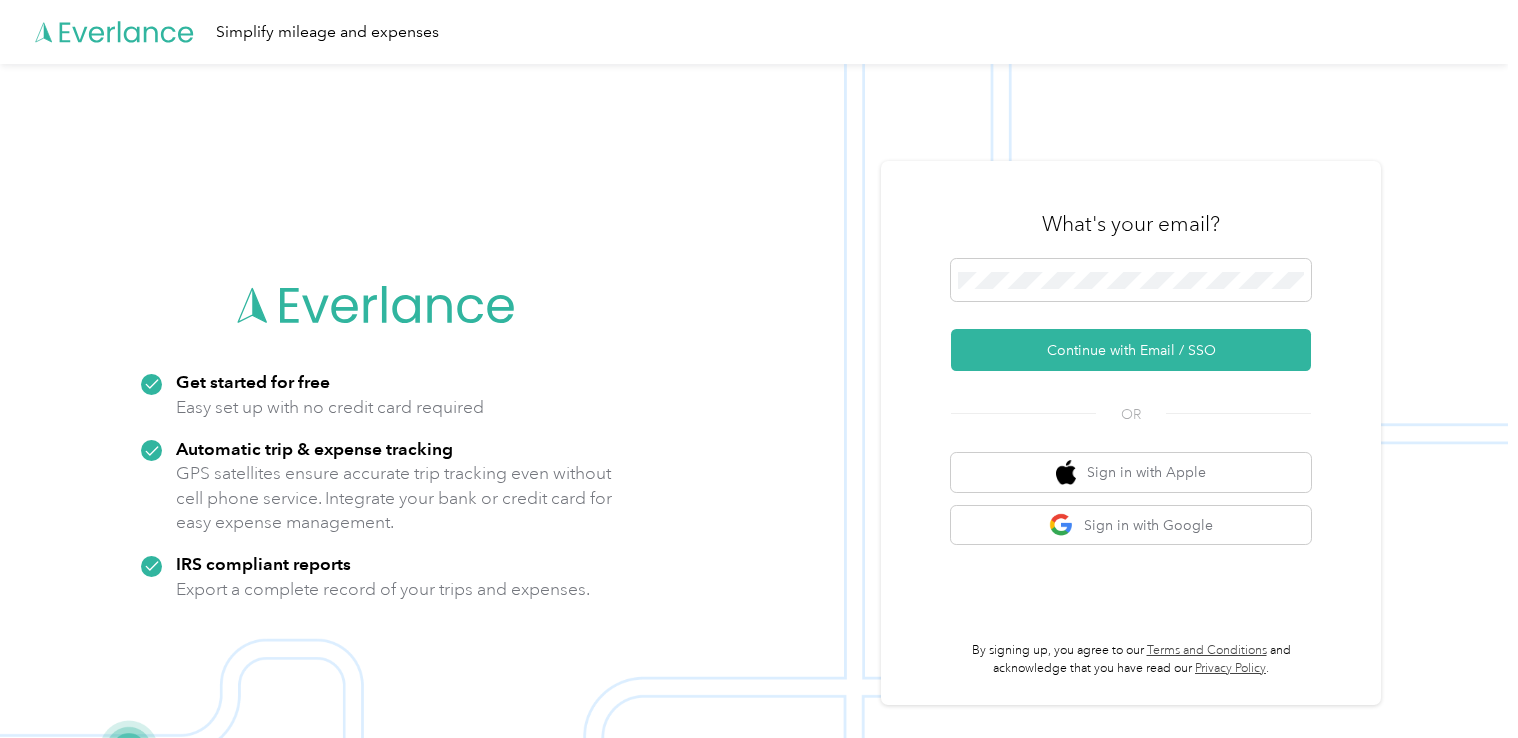 scroll, scrollTop: 0, scrollLeft: 0, axis: both 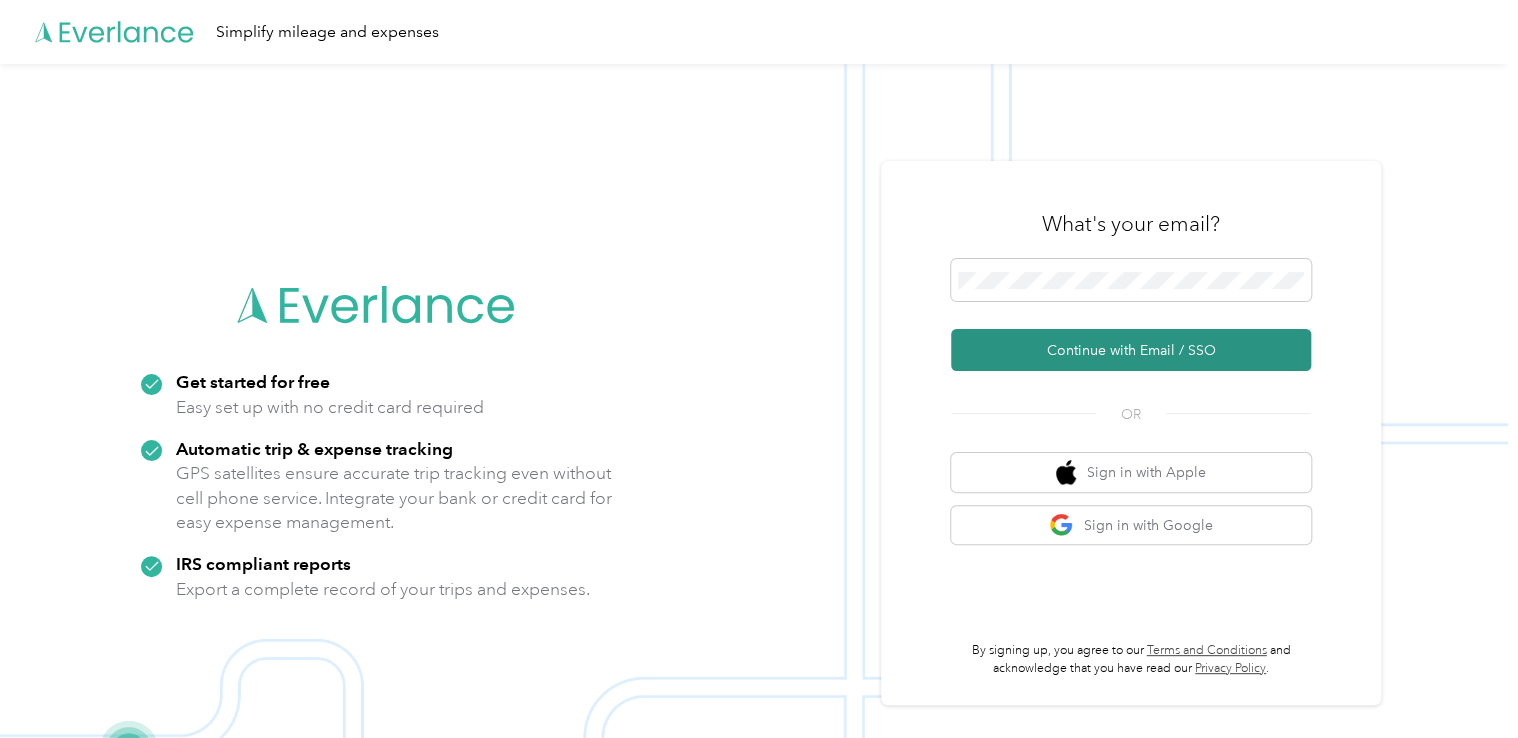 click on "Continue with Email / SSO" at bounding box center [1131, 350] 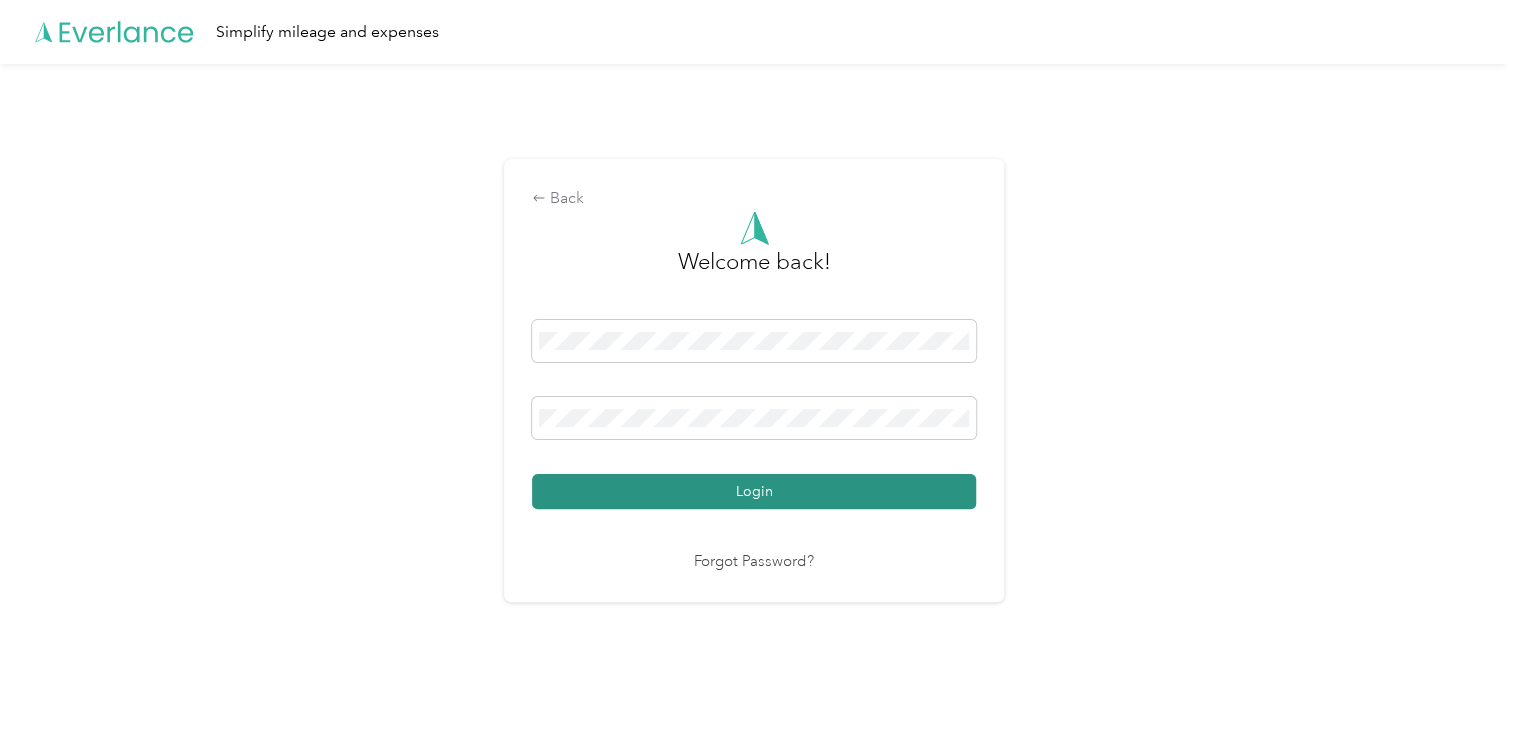 click on "Login" at bounding box center (754, 491) 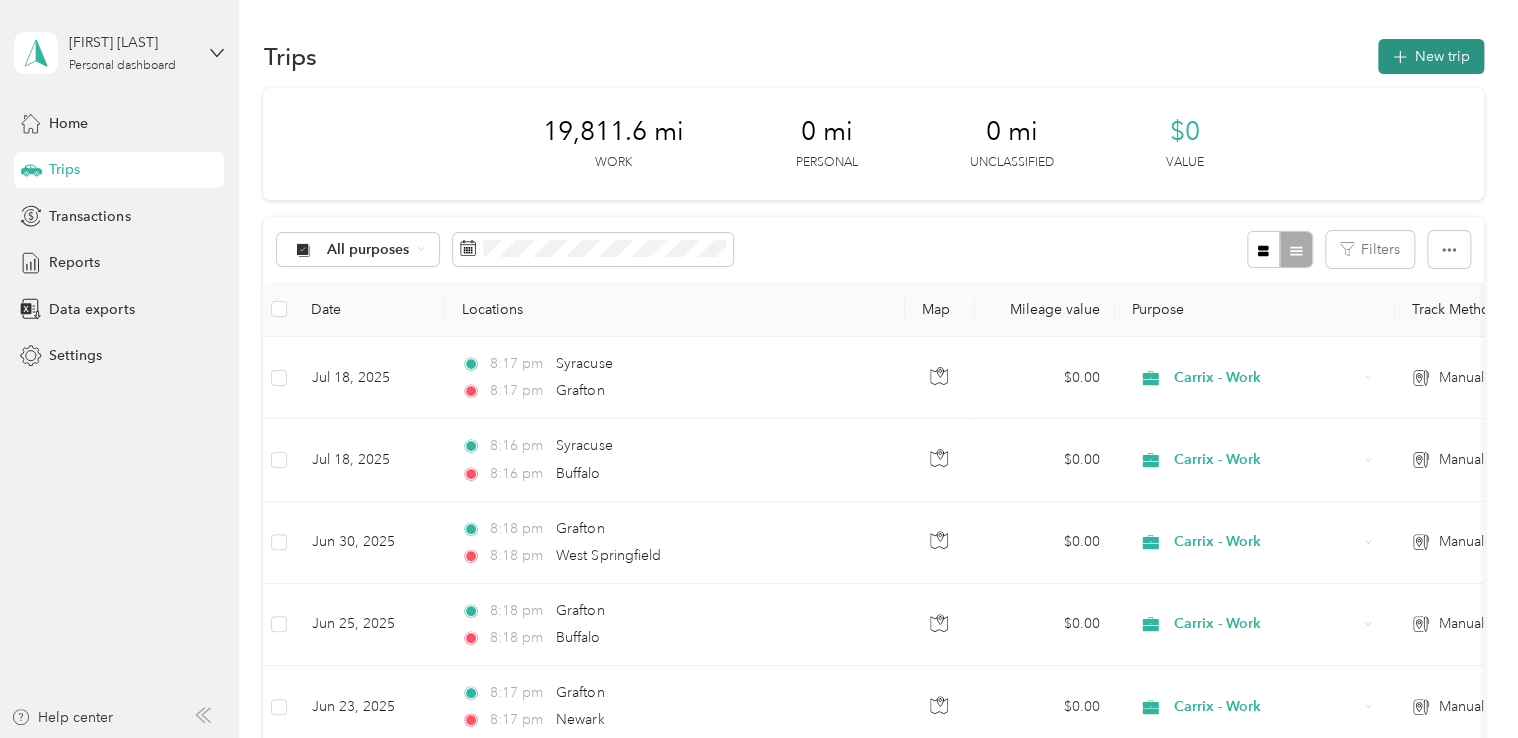 click on "New trip" at bounding box center [1431, 56] 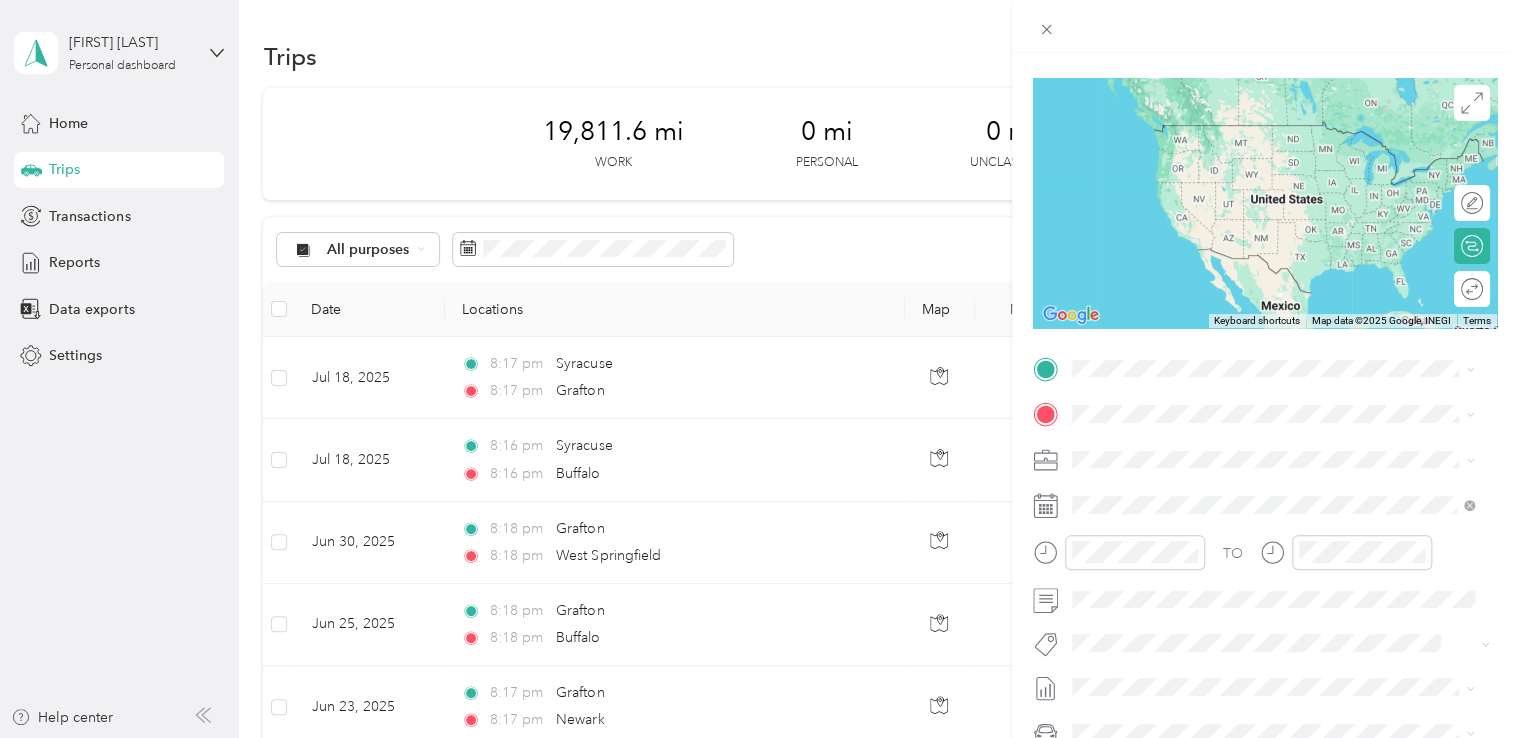 scroll, scrollTop: 124, scrollLeft: 0, axis: vertical 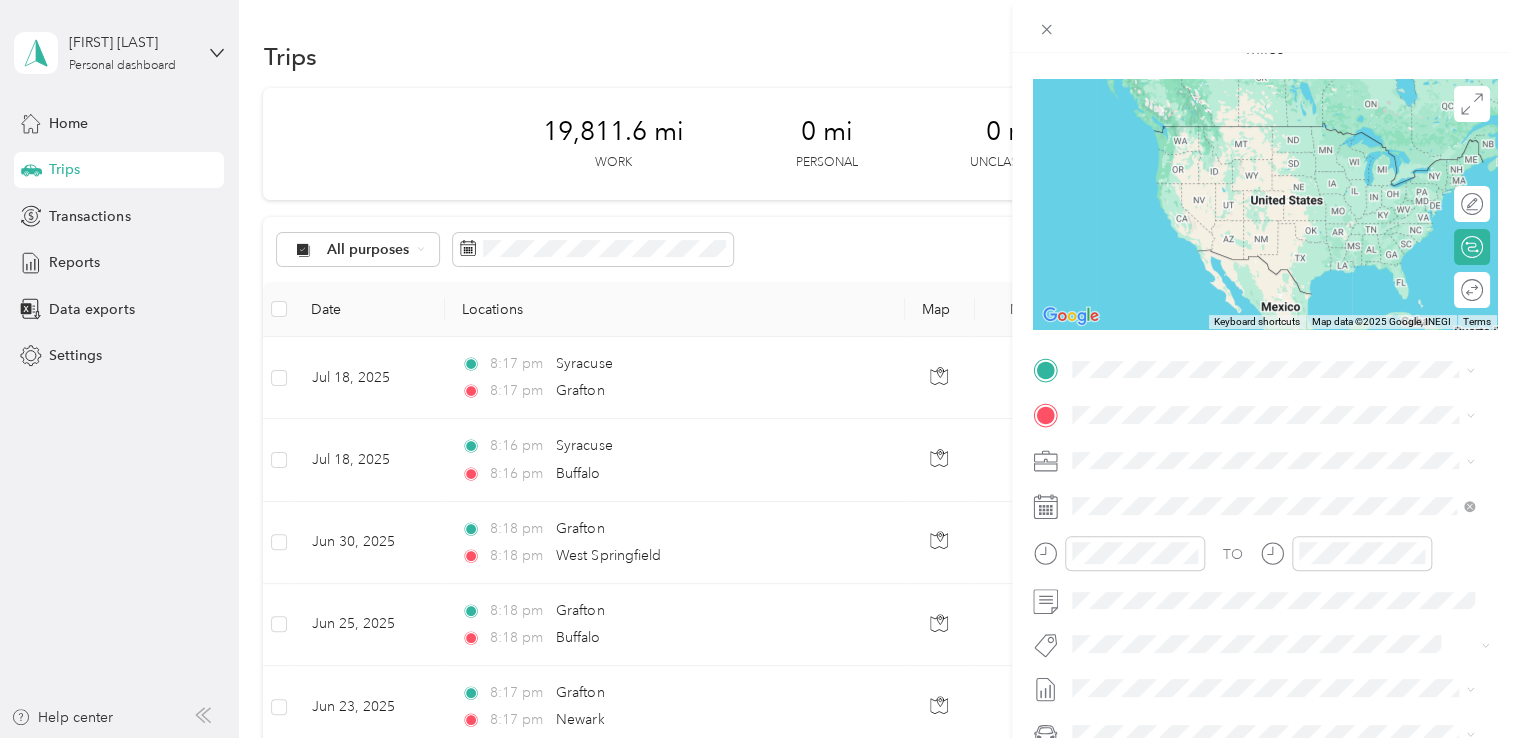 click on "New Trip Save This trip cannot be edited because it is either under review, approved, or paid. Contact your Team Manager to edit it. Miles To navigate the map with touch gestures double-tap and hold your finger on the map, then drag the map. ← Move left → Move right ↑ Move up ↓ Move down + Zoom in - Zoom out Home Jump left by 75% End Jump right by 75% Page Up Jump up by 75% Page Down Jump down by 75% Keyboard shortcuts Map Data Map data ©2025 Google, INEGI Map data ©2025 Google, INEGI 1000 km  Click to toggle between metric and imperial units Terms Report a map error Edit route Calculate route Round trip TO Add photo" at bounding box center (759, 369) 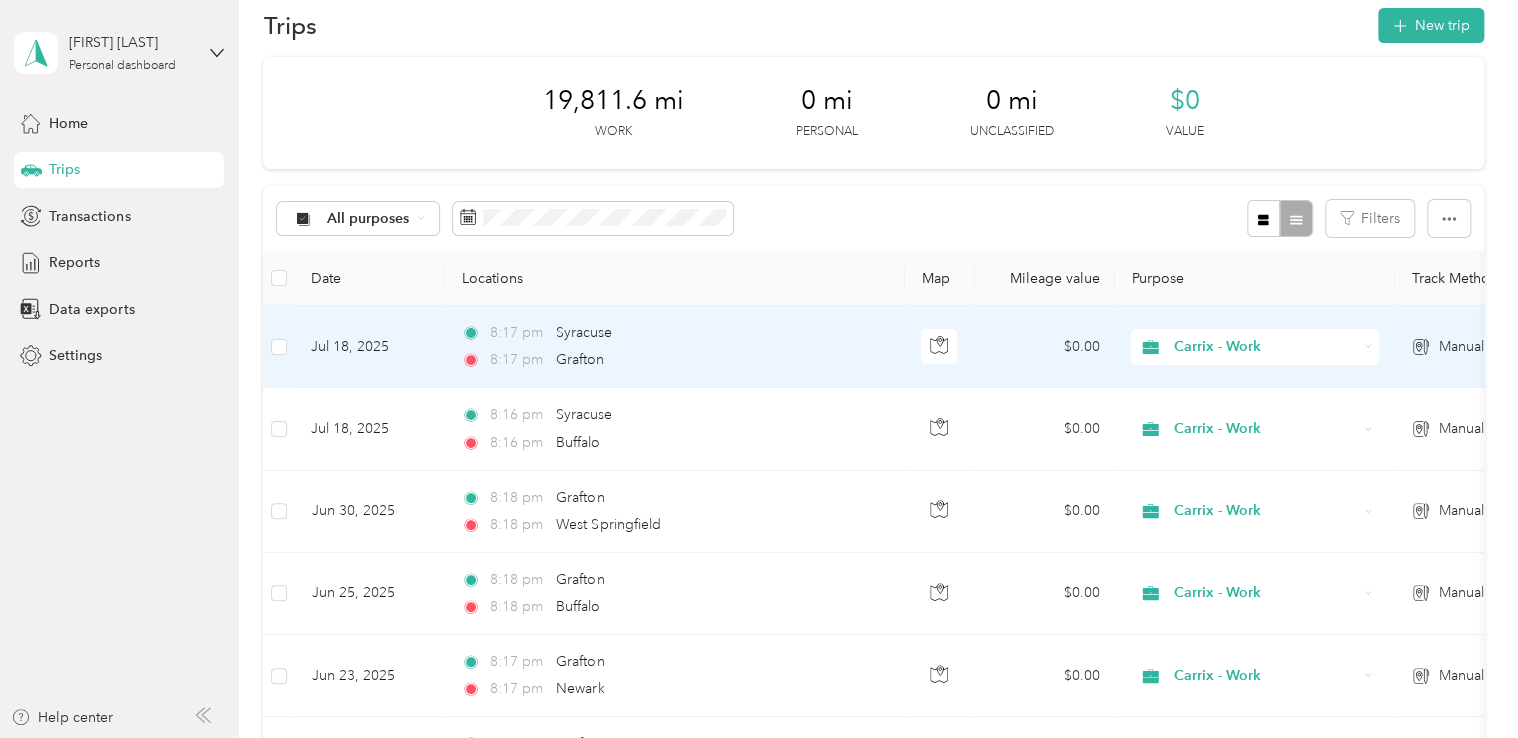 scroll, scrollTop: 0, scrollLeft: 0, axis: both 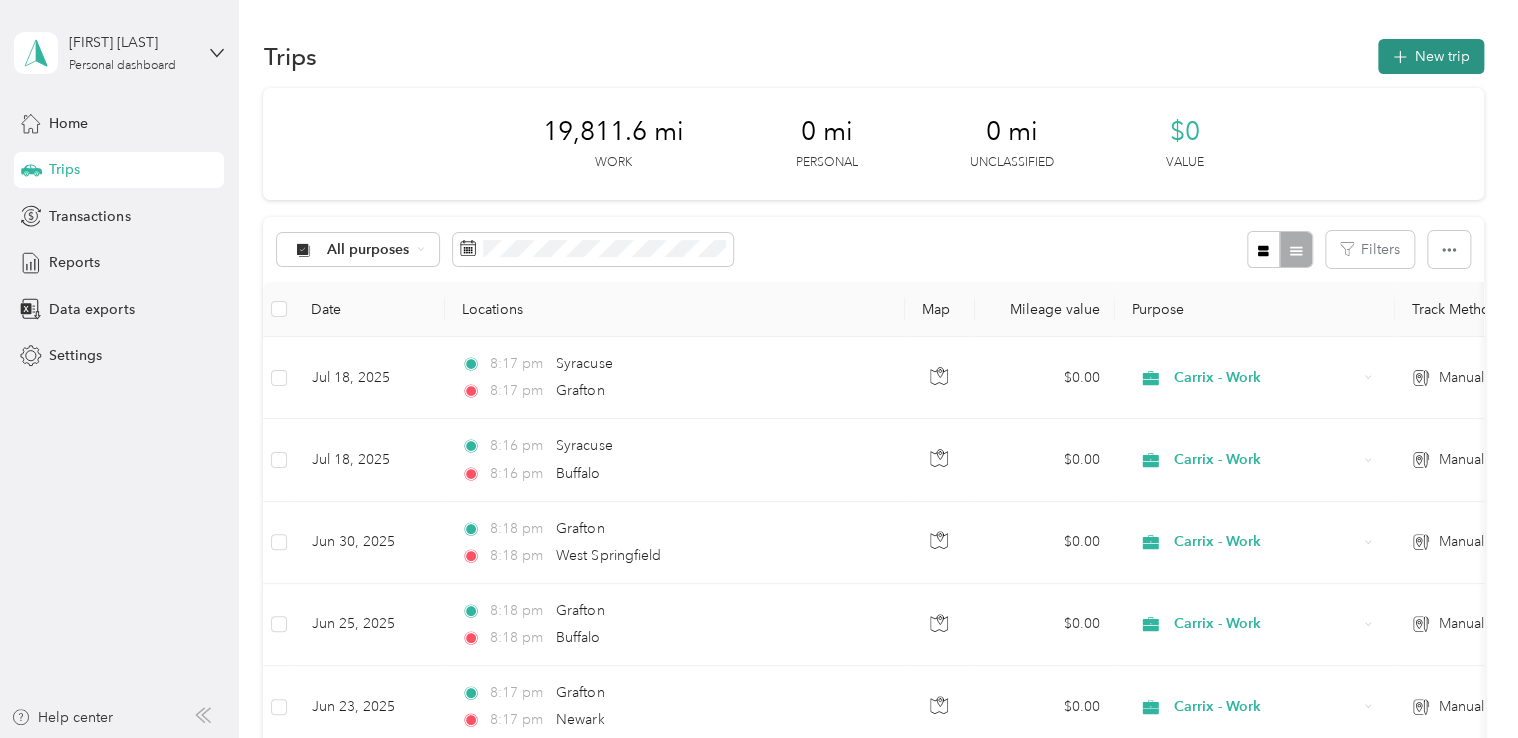 click 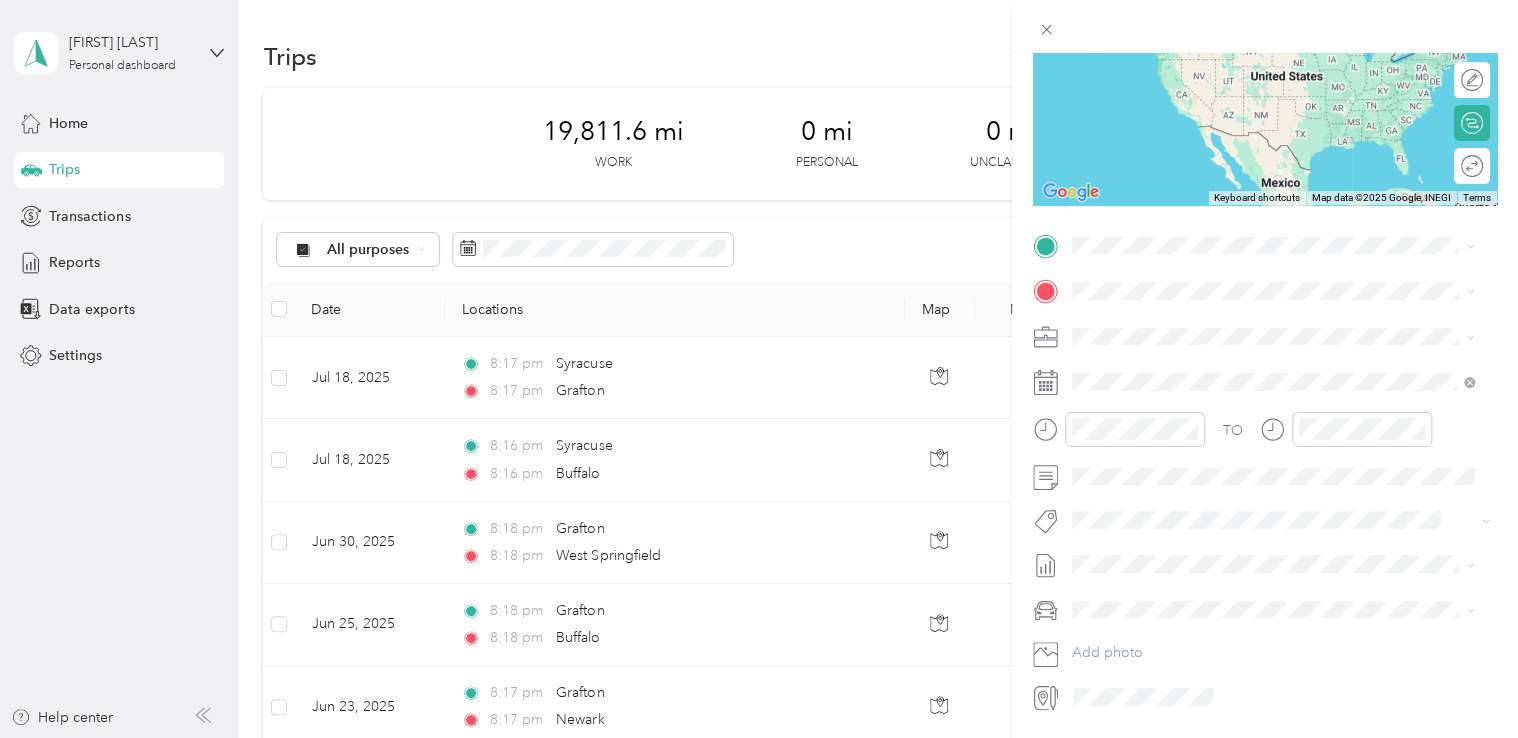 scroll, scrollTop: 310, scrollLeft: 0, axis: vertical 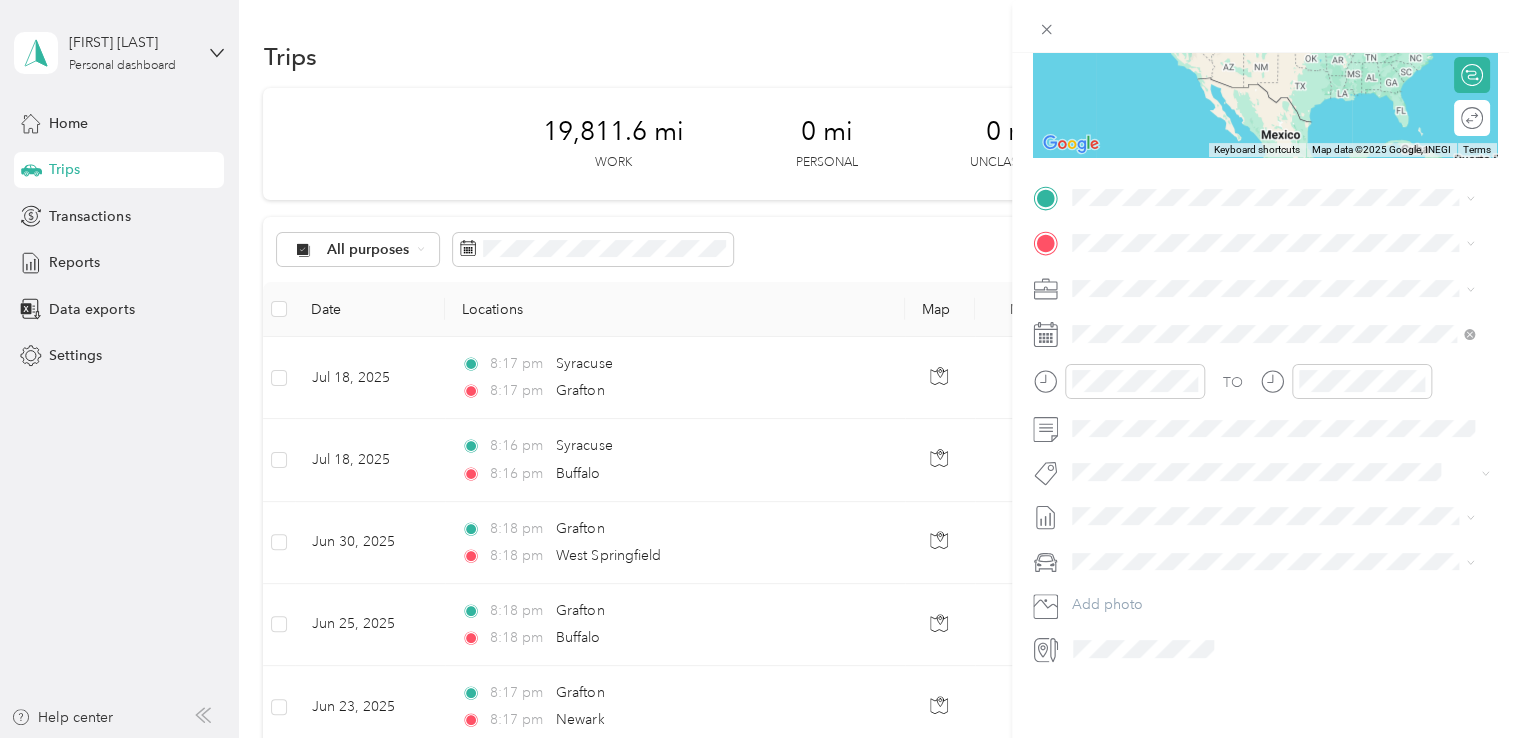 click on "New Trip Save This trip cannot be edited because it is either under review, approved, or paid. Contact your Team Manager to edit it. Miles To navigate the map with touch gestures double-tap and hold your finger on the map, then drag the map. ← Move left → Move right ↑ Move up ↓ Move down + Zoom in - Zoom out Home Jump left by 75% End Jump right by 75% Page Up Jump up by 75% Page Down Jump down by 75% Keyboard shortcuts Map Data Map data ©2025 Google, INEGI Map data ©2025 Google, INEGI 1000 km  Click to toggle between metric and imperial units Terms Report a map error Edit route Calculate route Round trip TO Add photo" at bounding box center [759, 369] 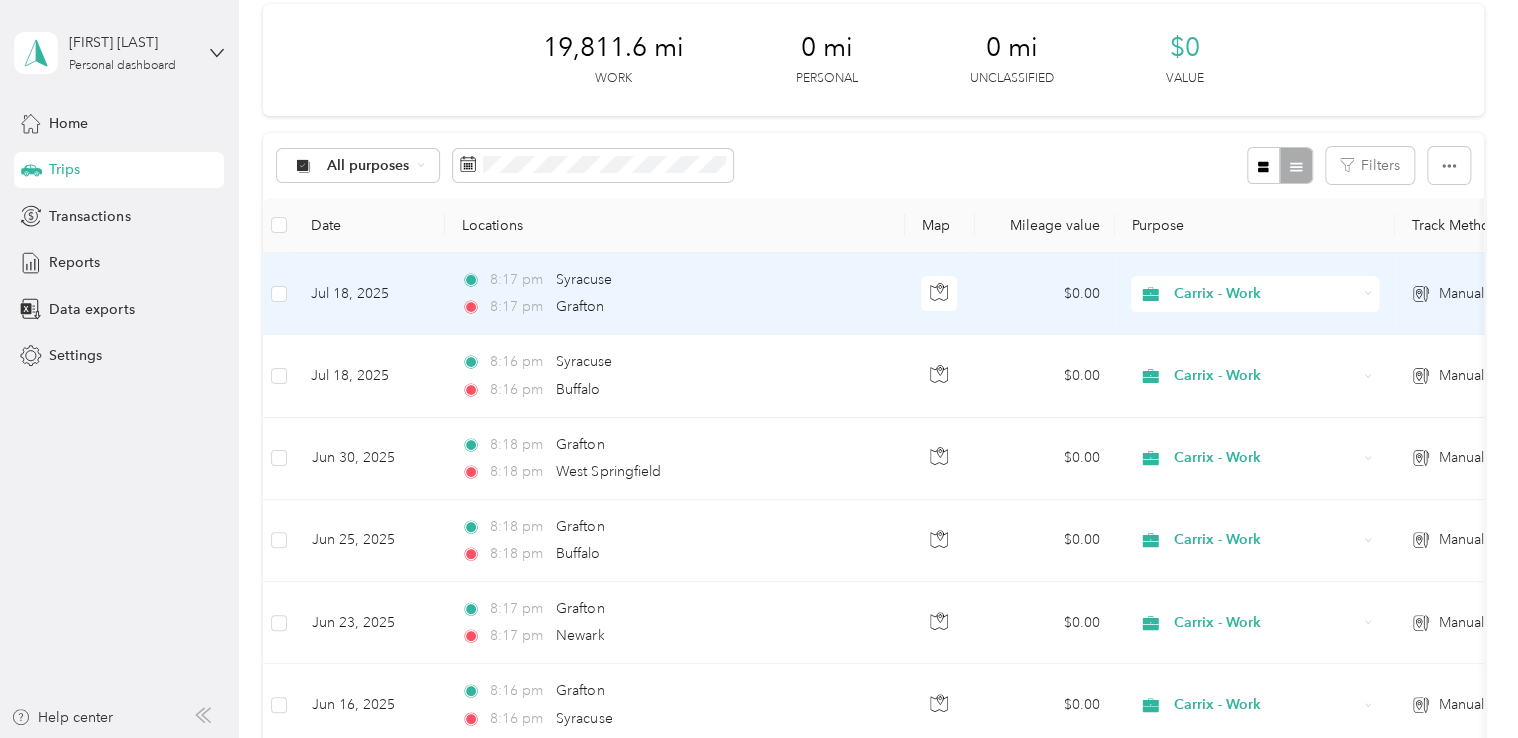 scroll, scrollTop: 0, scrollLeft: 0, axis: both 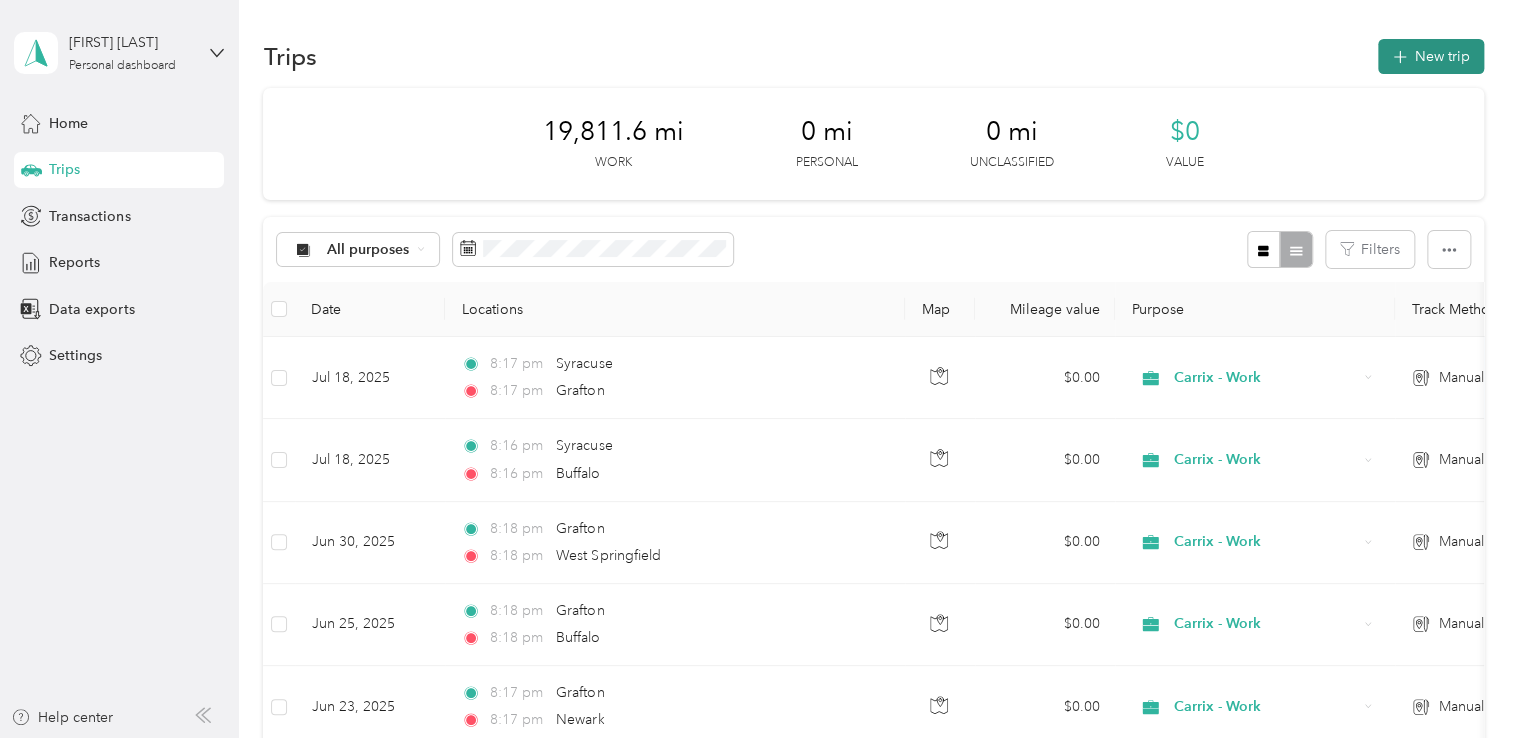 click at bounding box center [1400, 56] 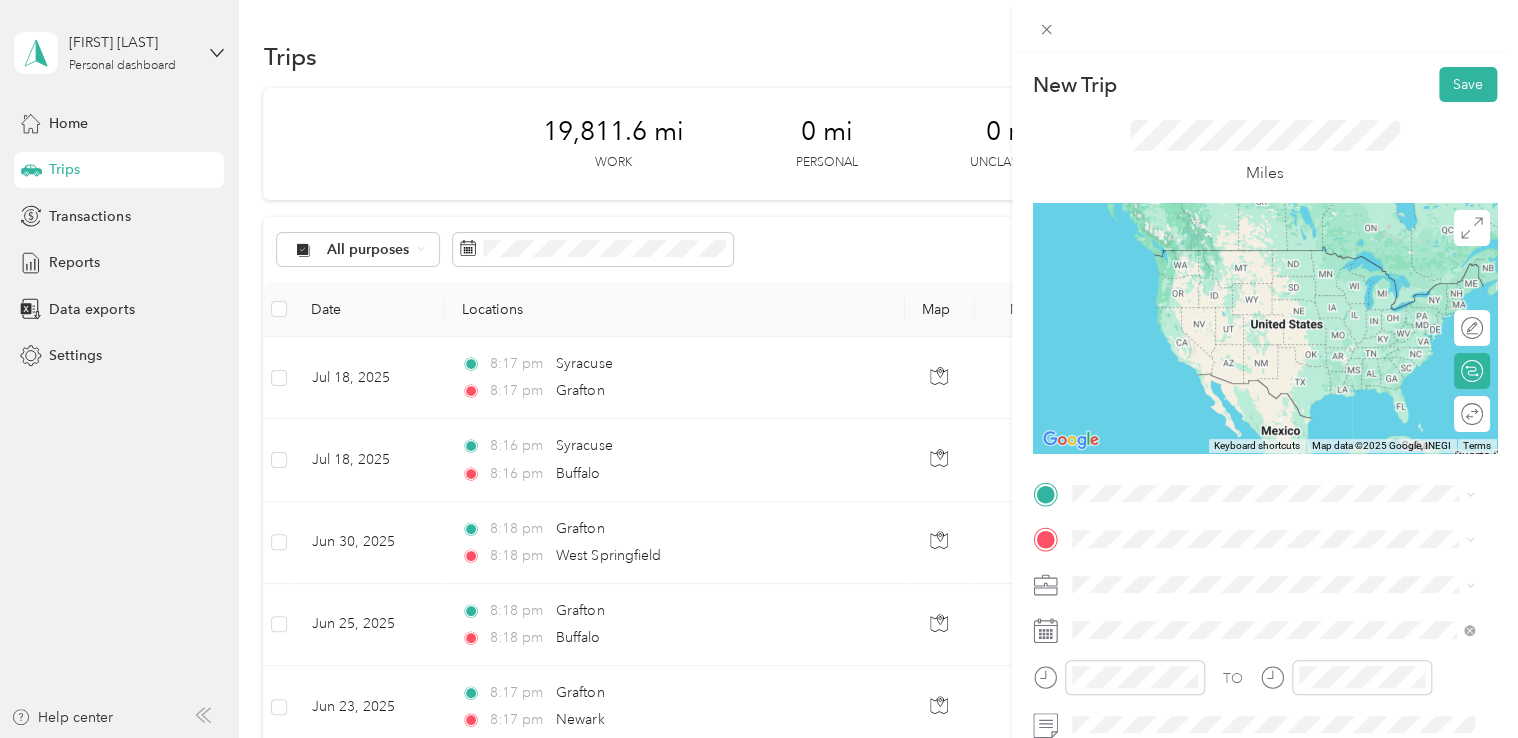 click on "[CITY]
[STATE], United States" at bounding box center [1178, 256] 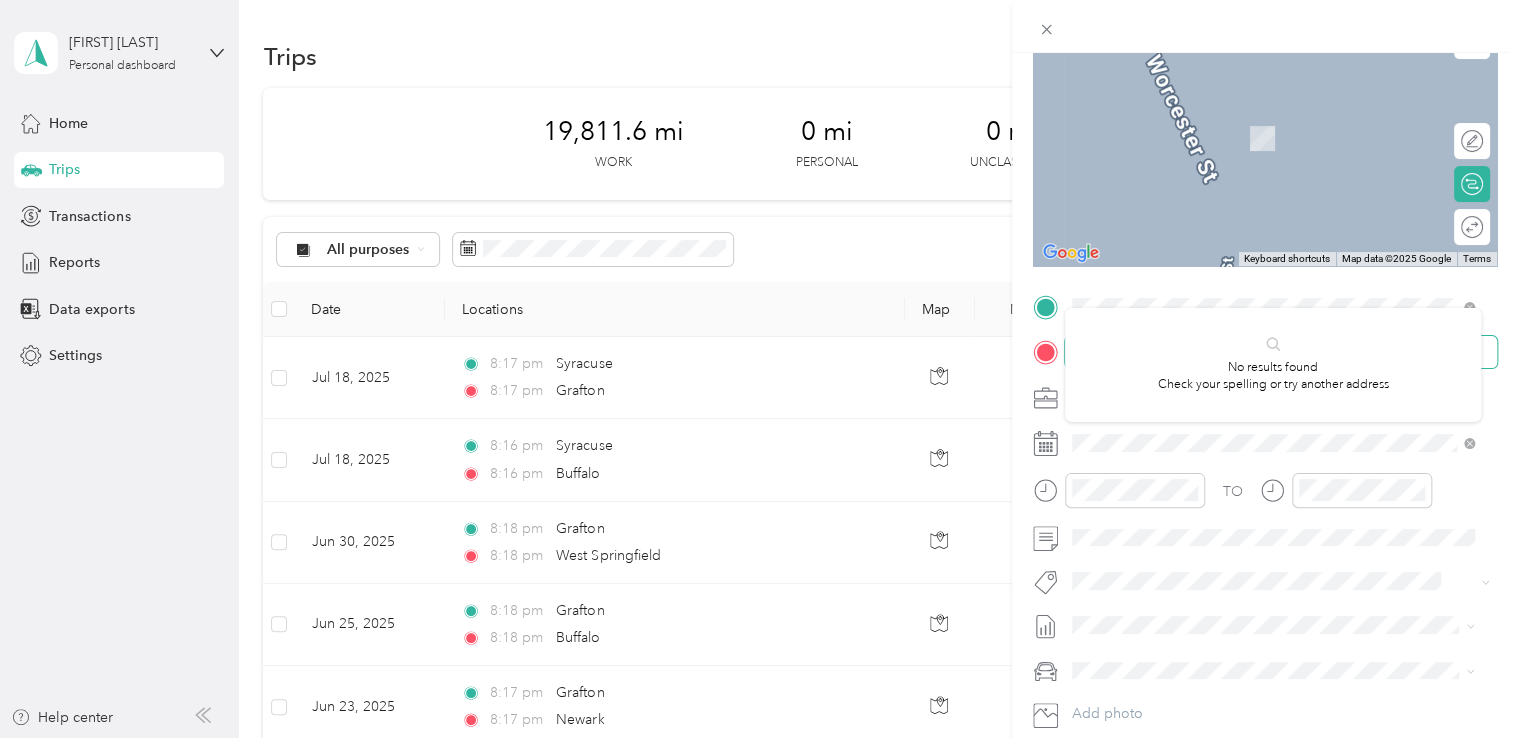 scroll, scrollTop: 300, scrollLeft: 0, axis: vertical 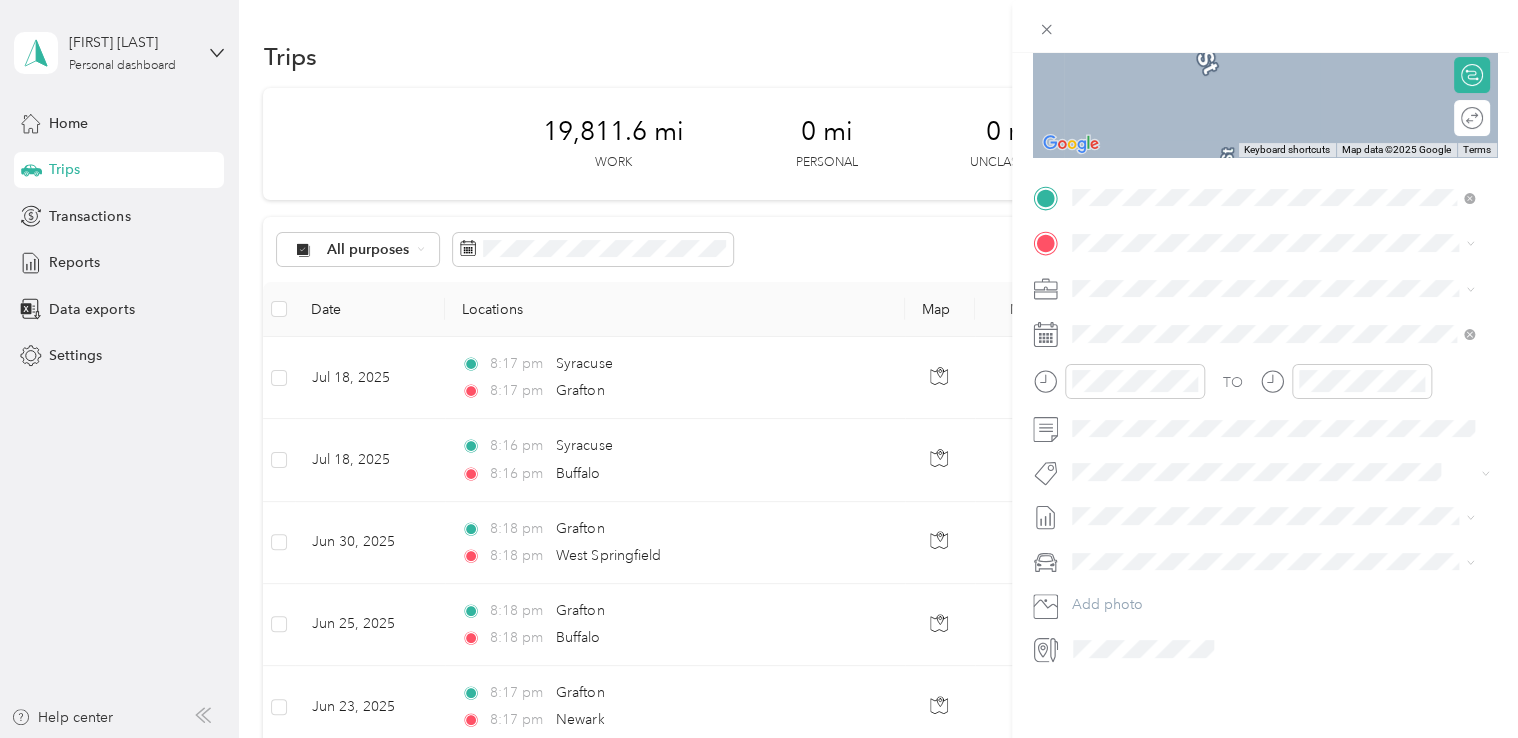 click on "[CITY]
[STATE], United States" at bounding box center (1178, 314) 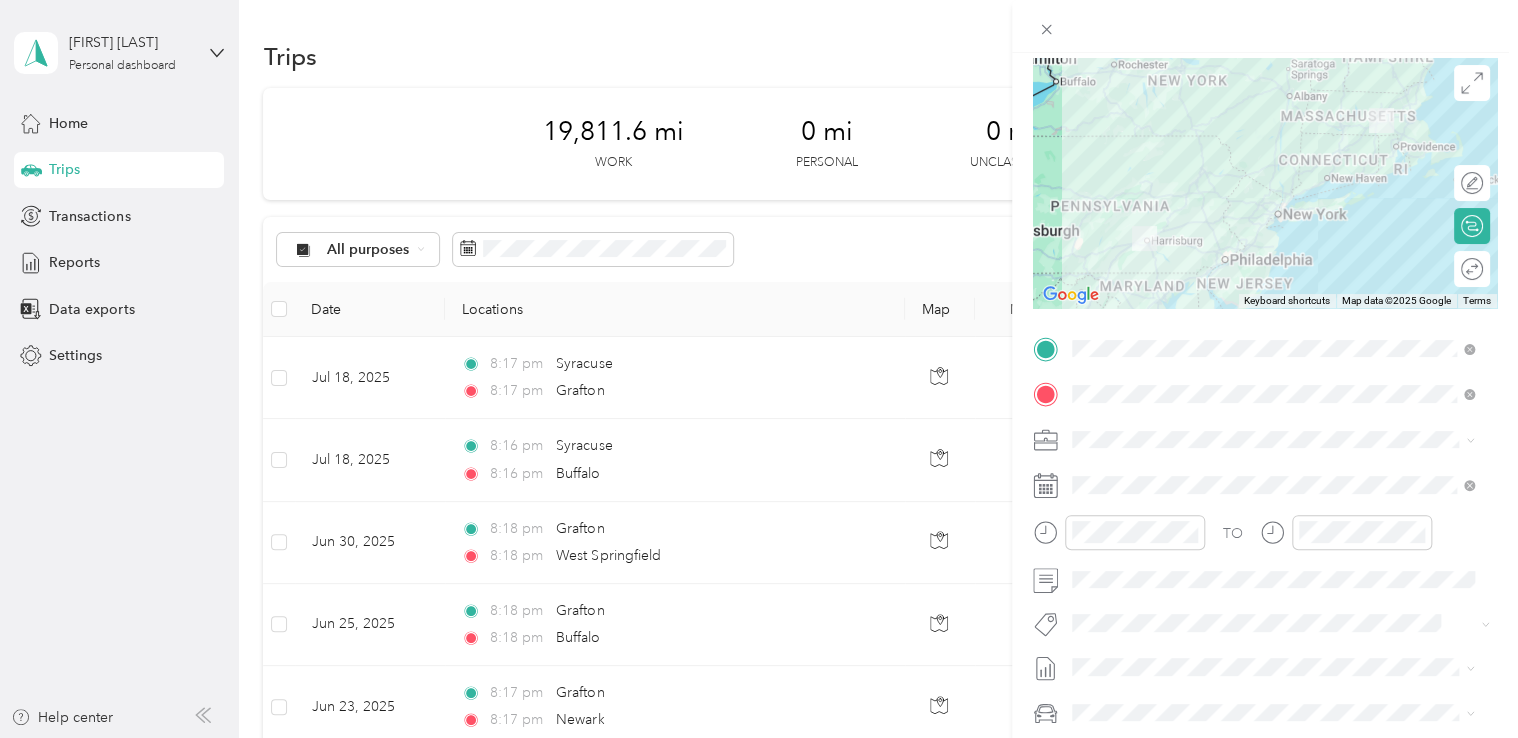 scroll, scrollTop: 100, scrollLeft: 0, axis: vertical 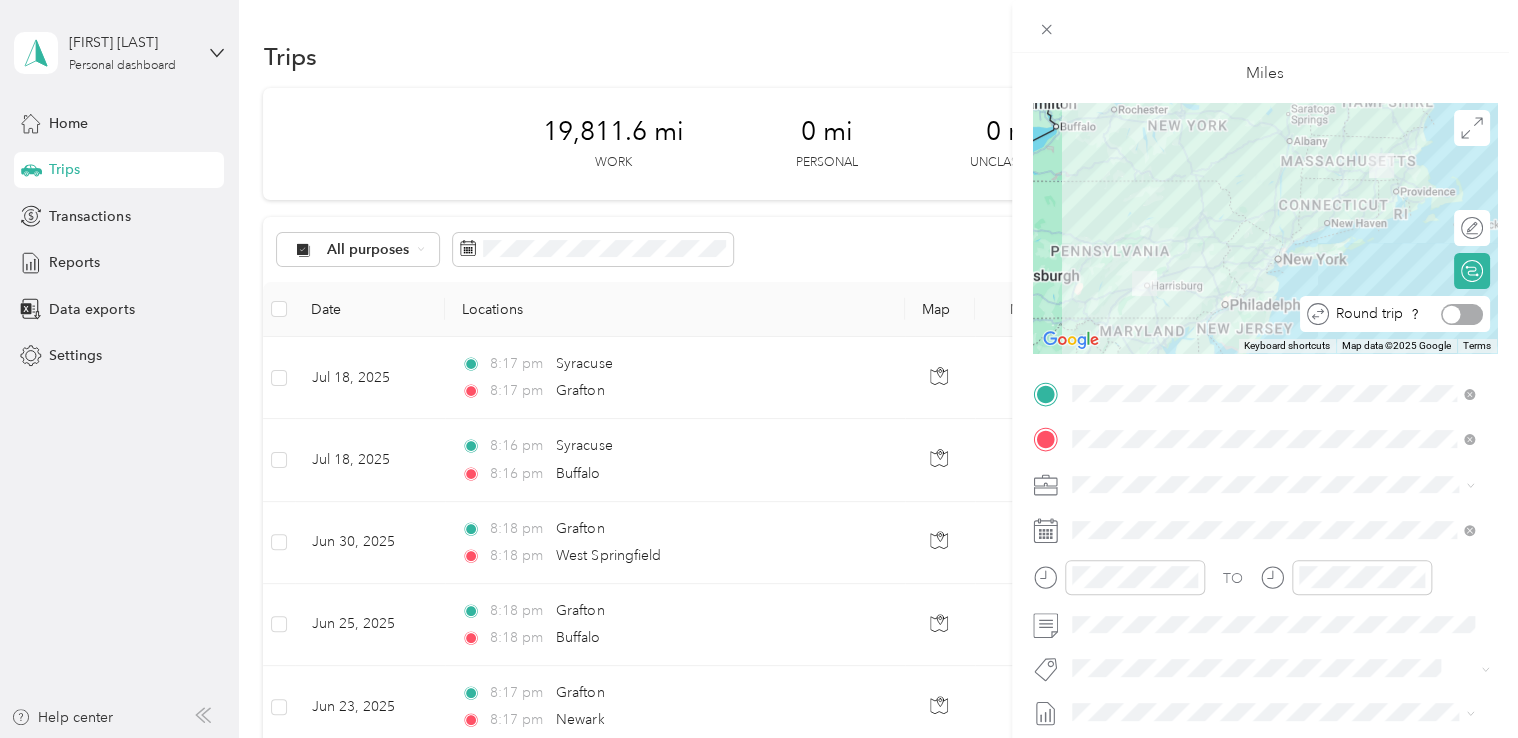 click at bounding box center [1462, 314] 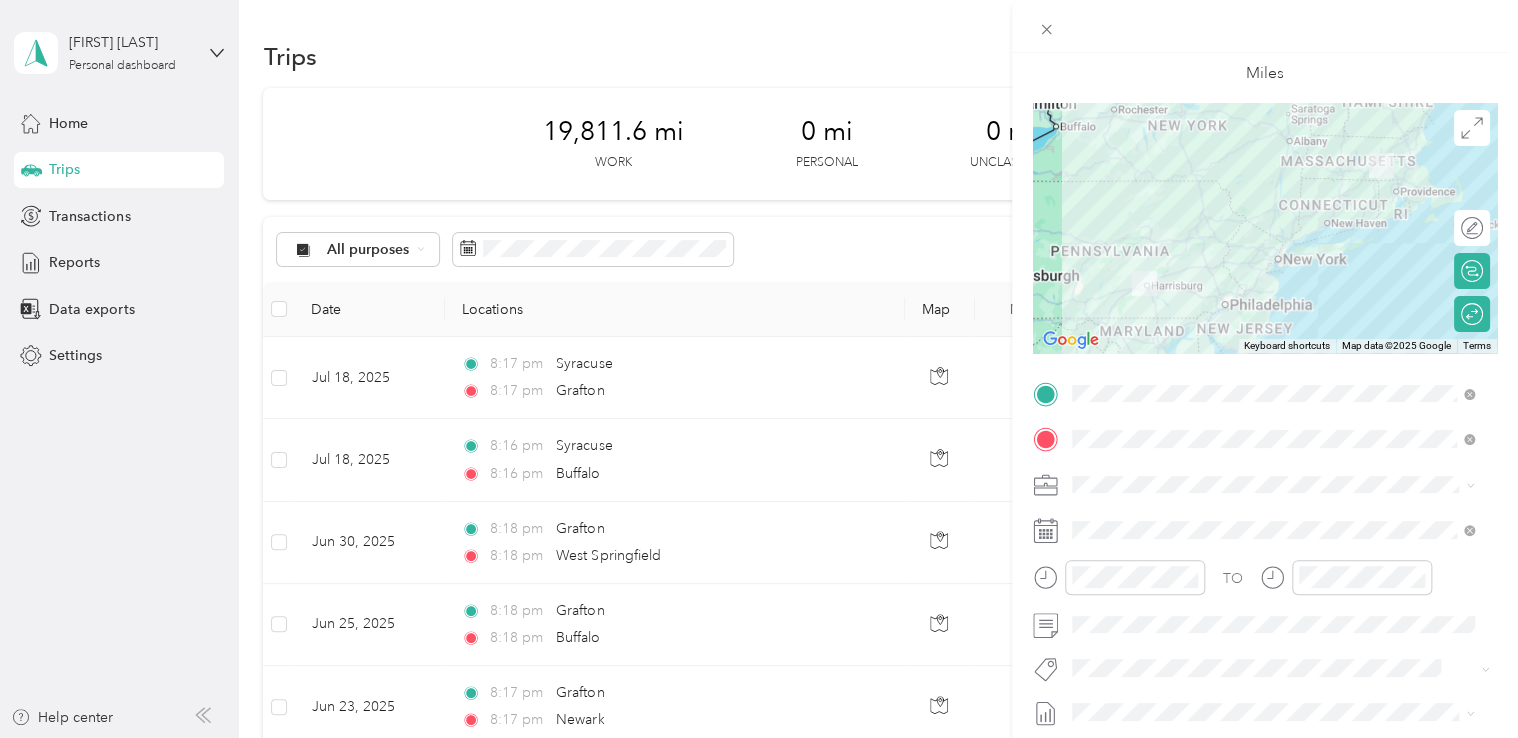 click 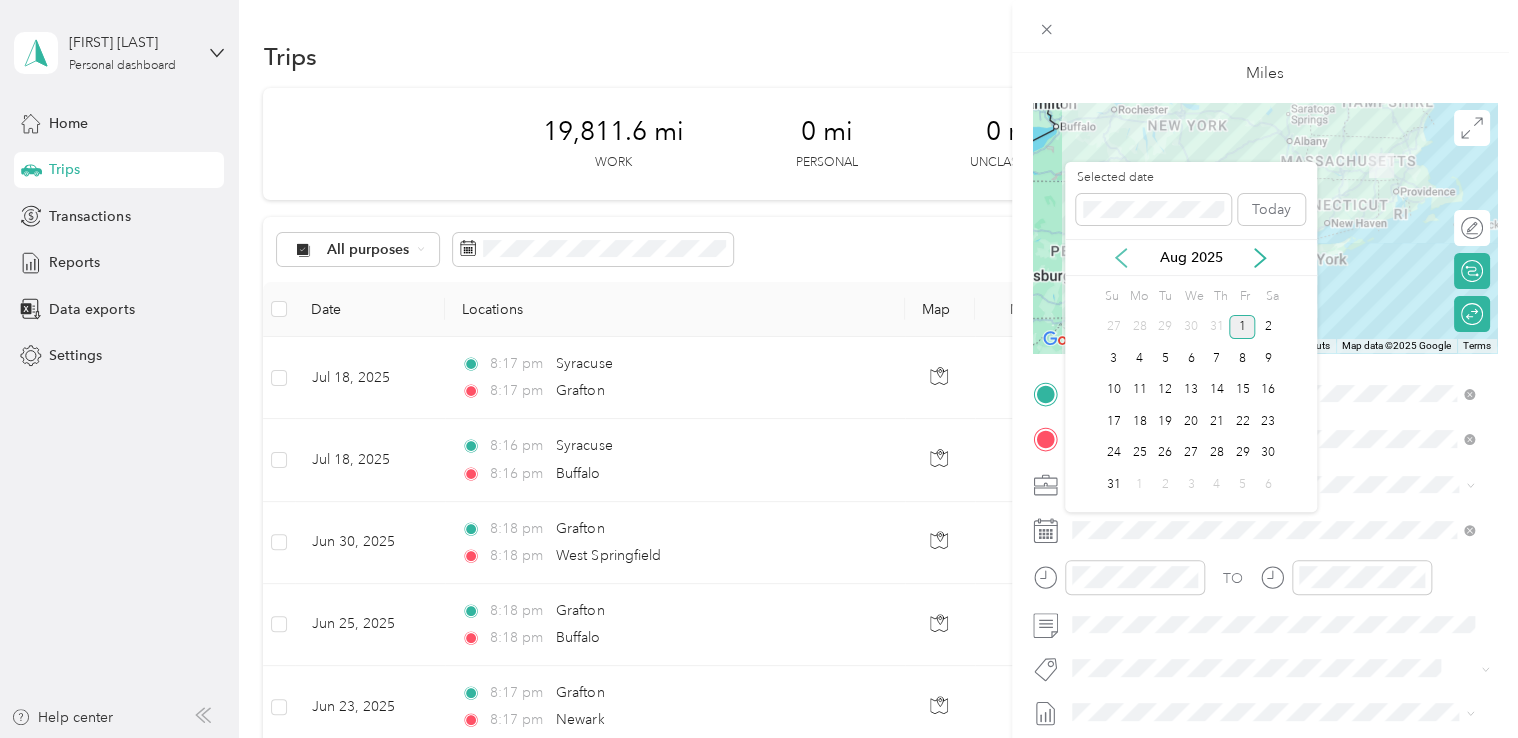 click 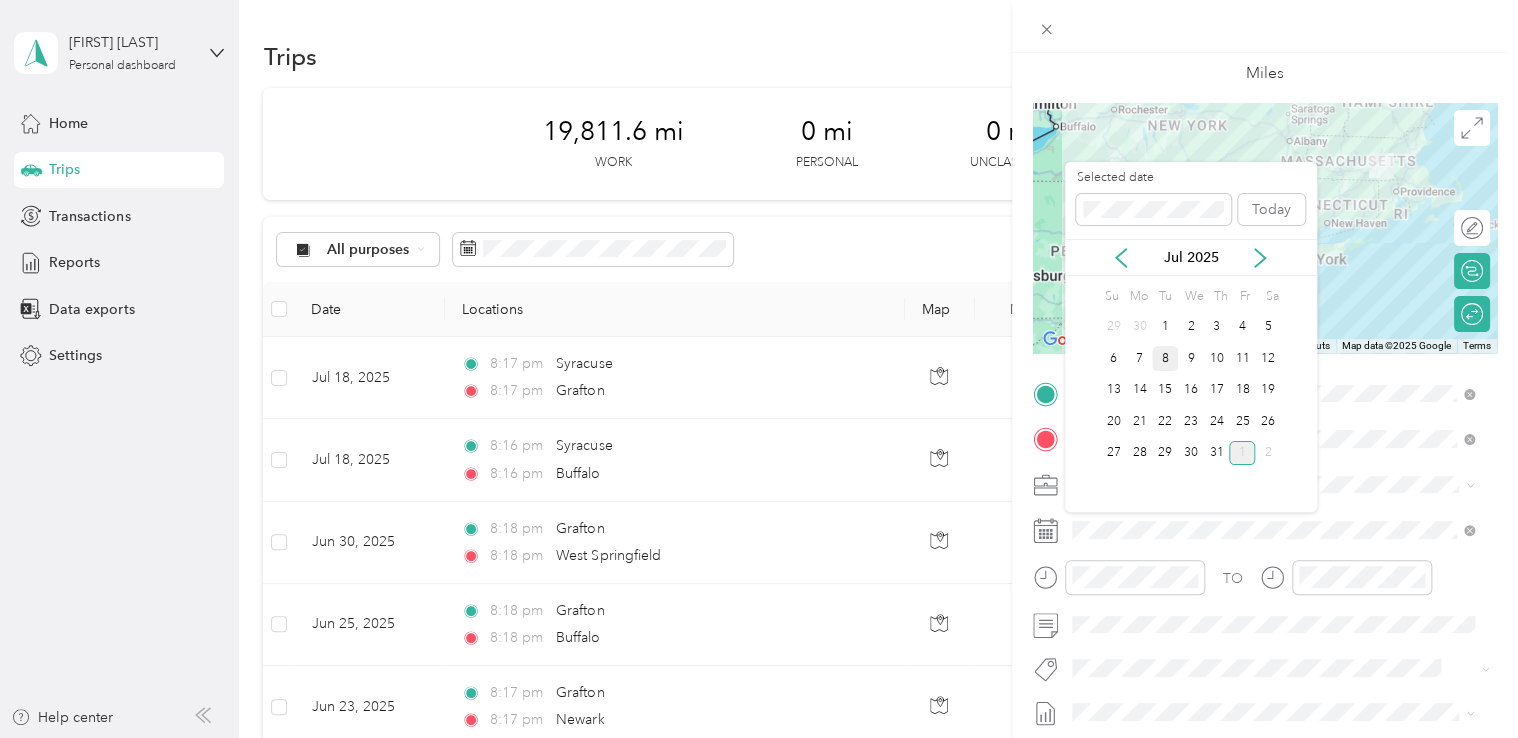 click on "8" at bounding box center [1165, 358] 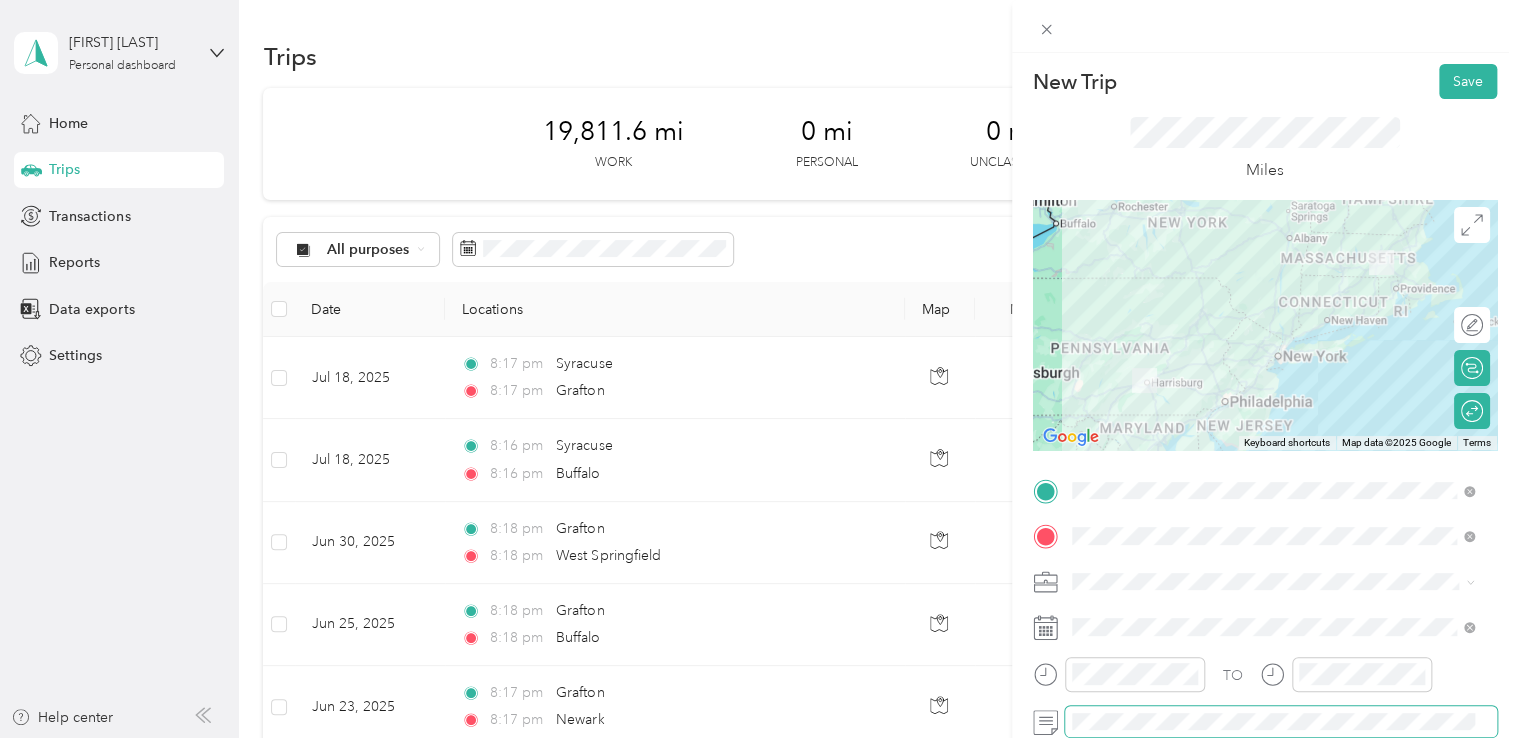 scroll, scrollTop: 0, scrollLeft: 0, axis: both 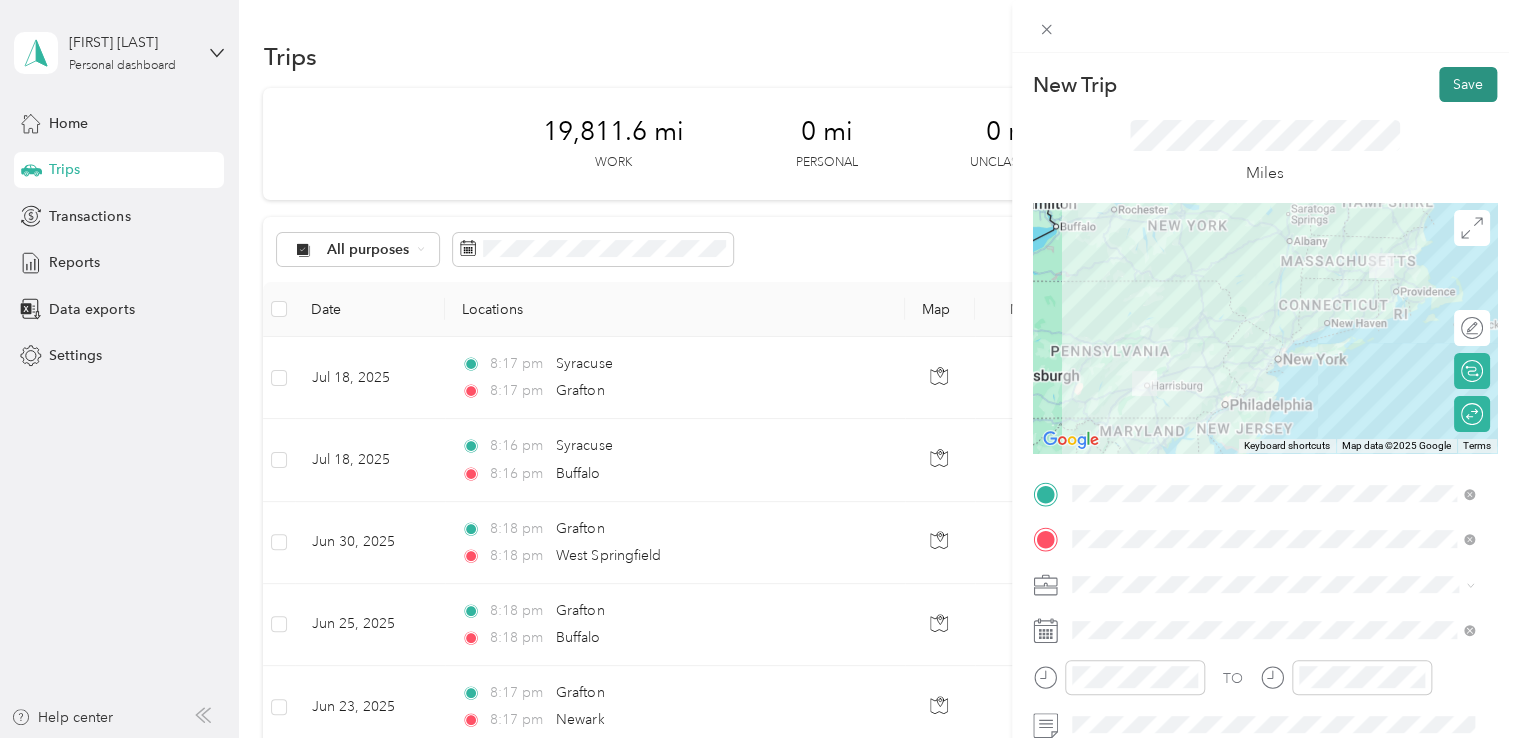 click on "Save" at bounding box center [1468, 84] 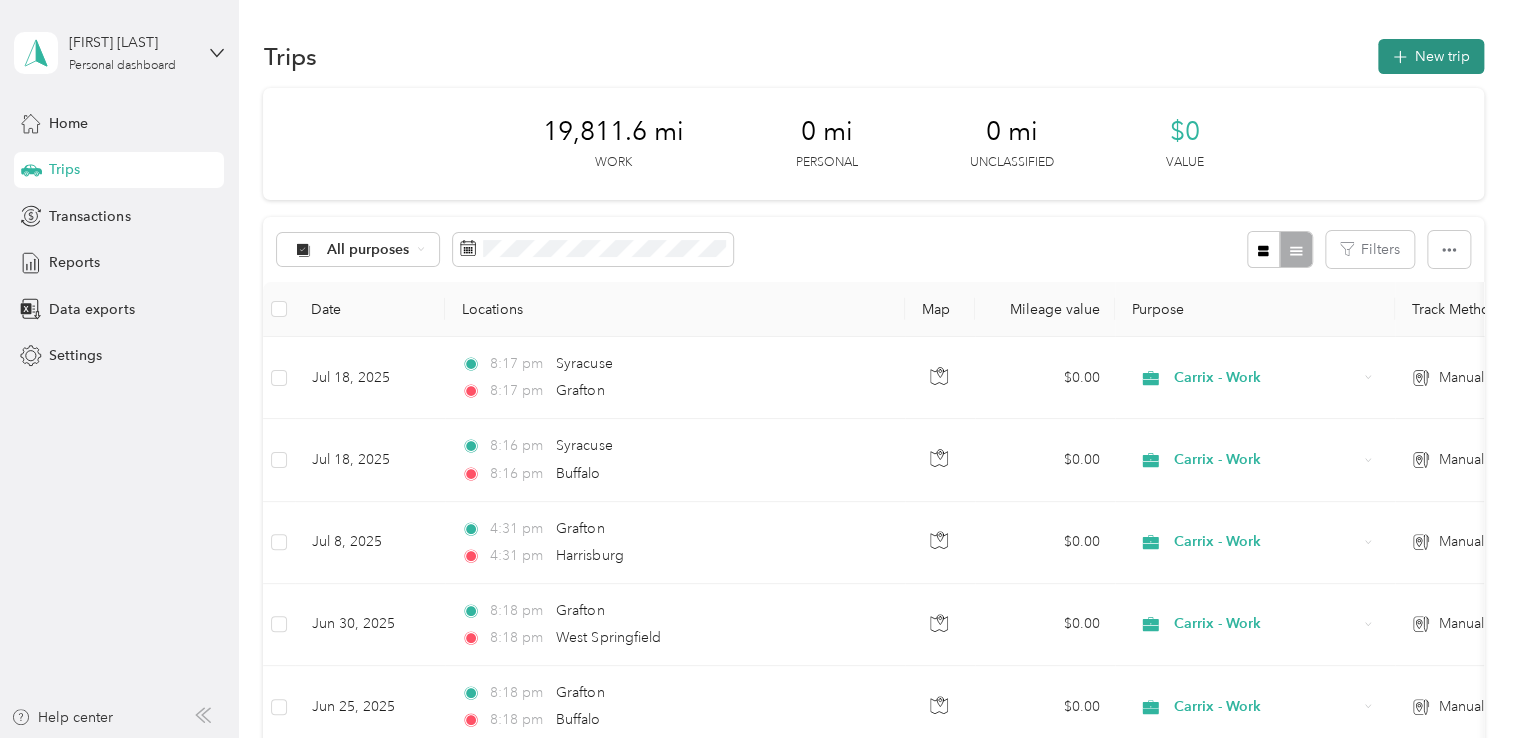 click on "New trip" at bounding box center [1431, 56] 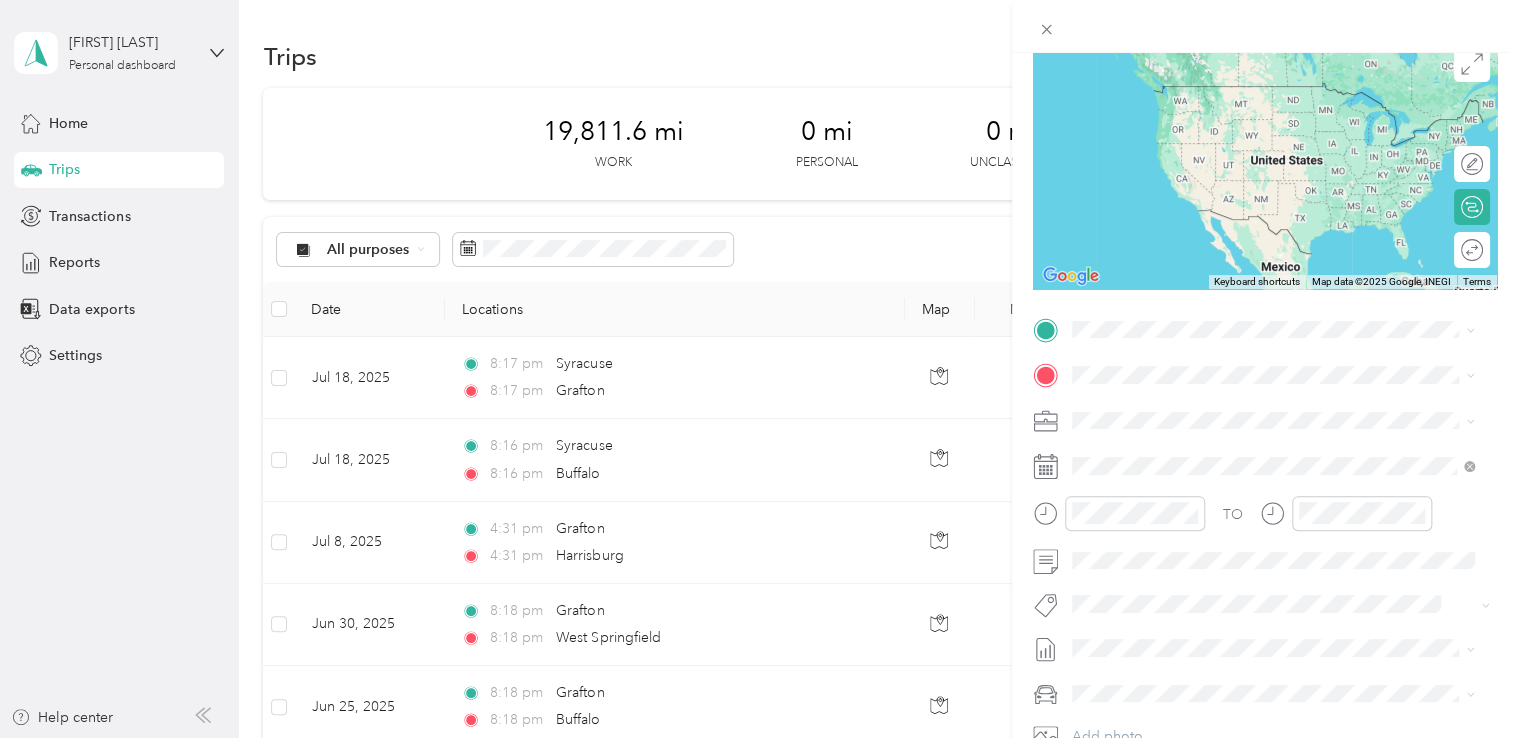 scroll, scrollTop: 300, scrollLeft: 0, axis: vertical 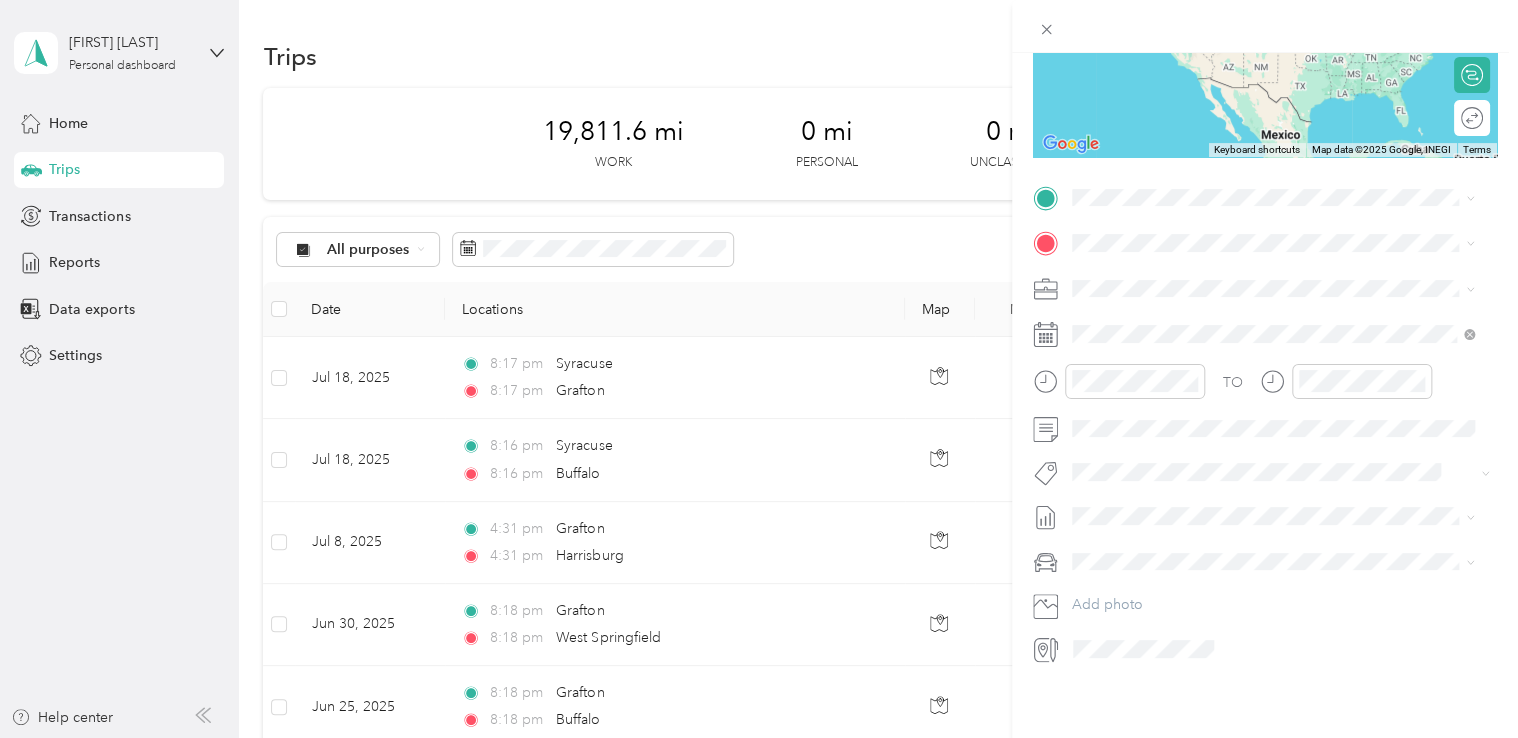 click 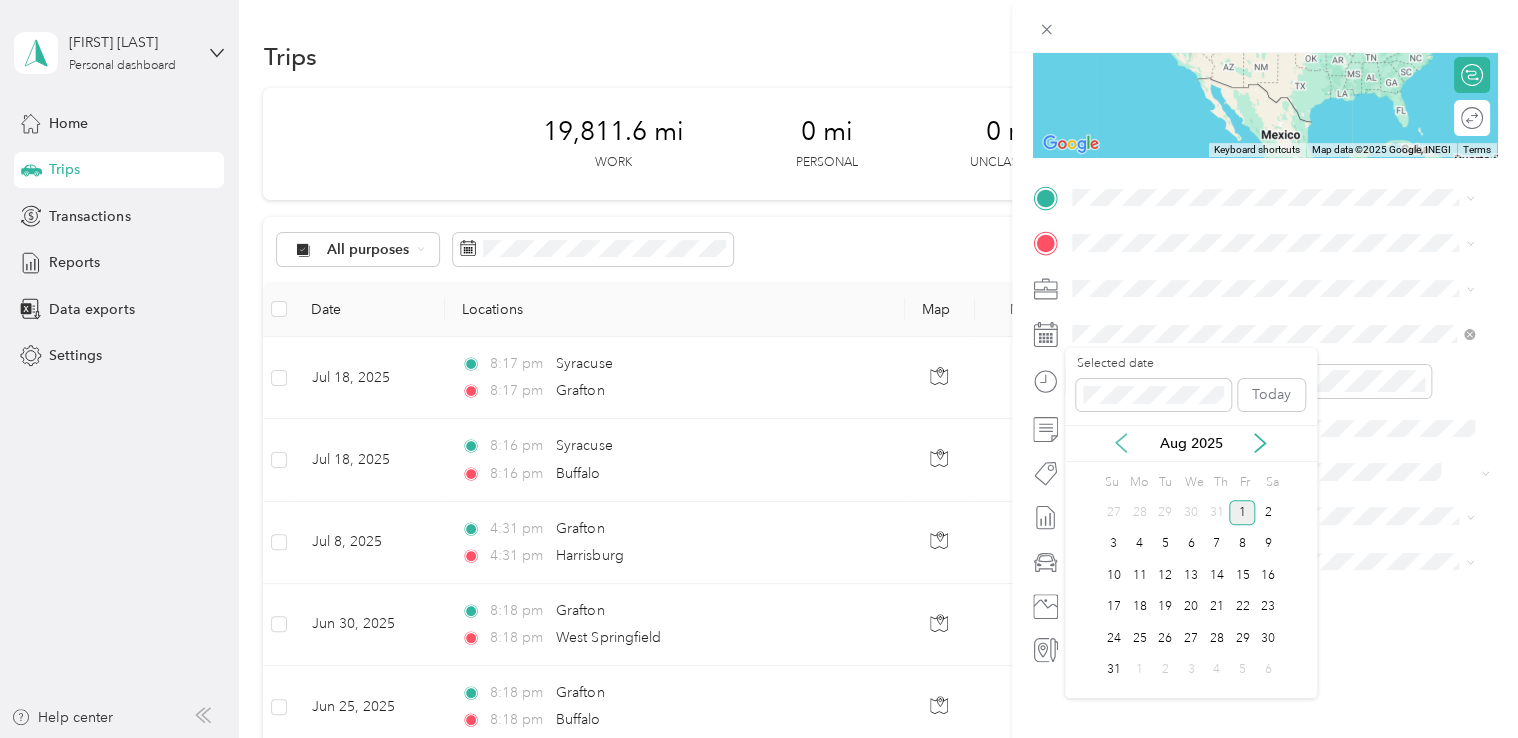 click 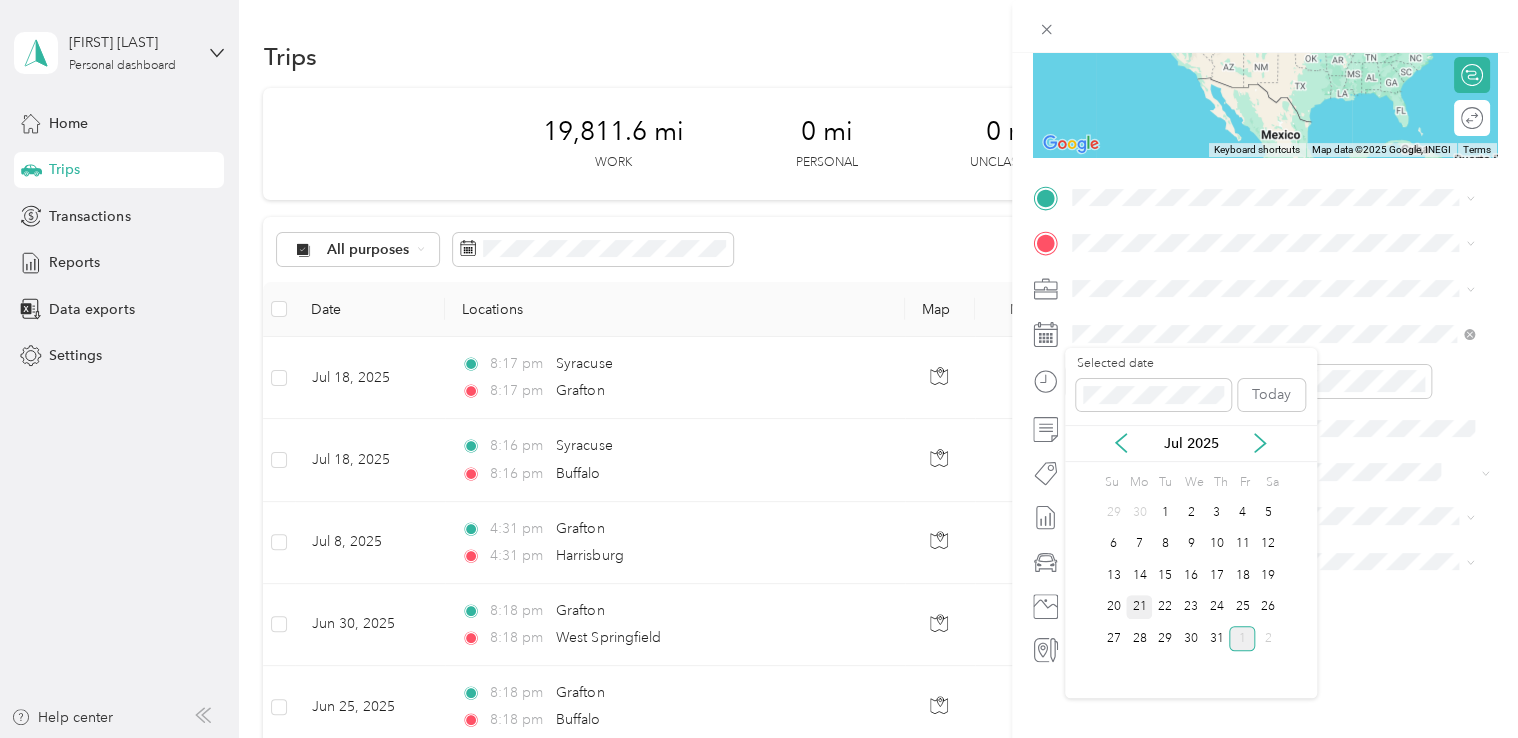 click on "21" at bounding box center [1139, 607] 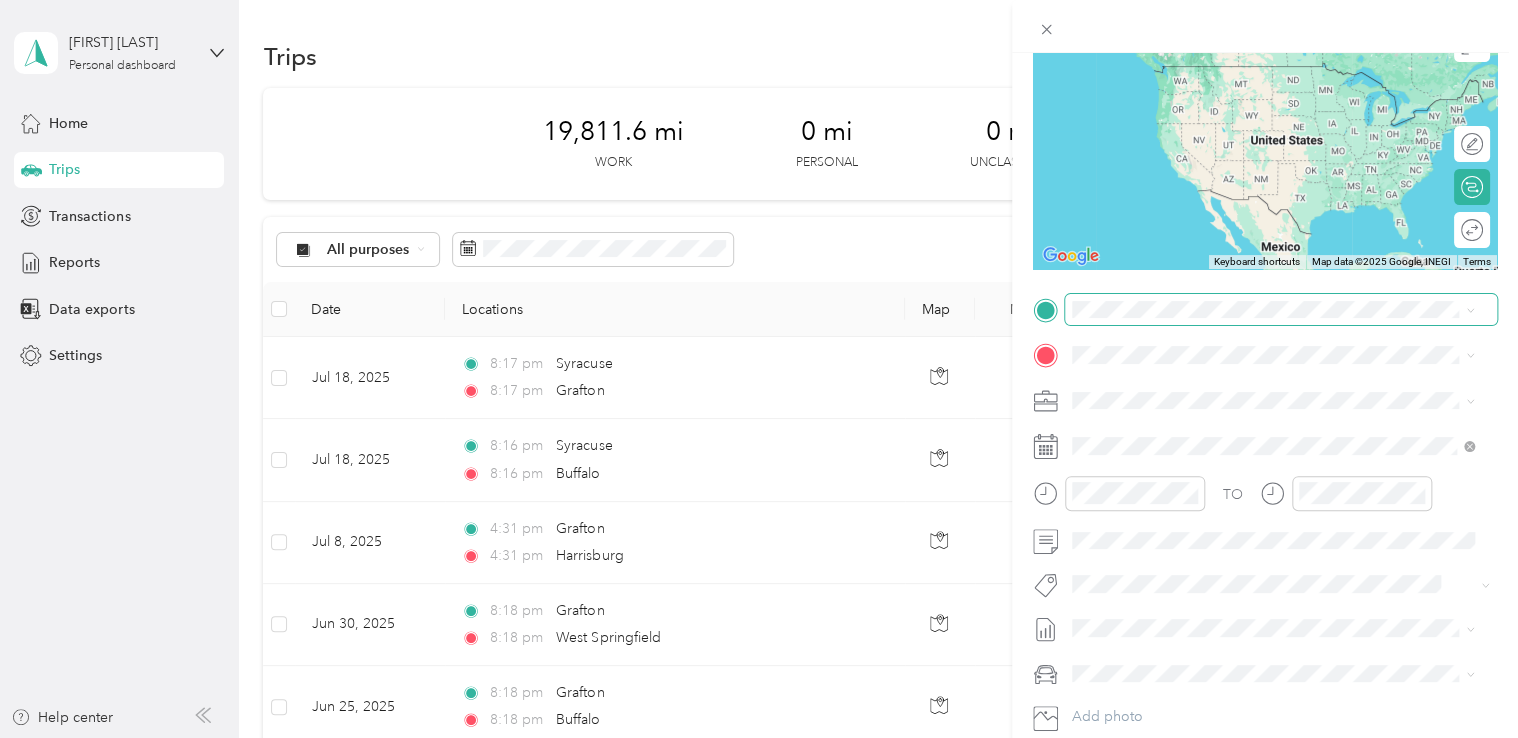 scroll, scrollTop: 100, scrollLeft: 0, axis: vertical 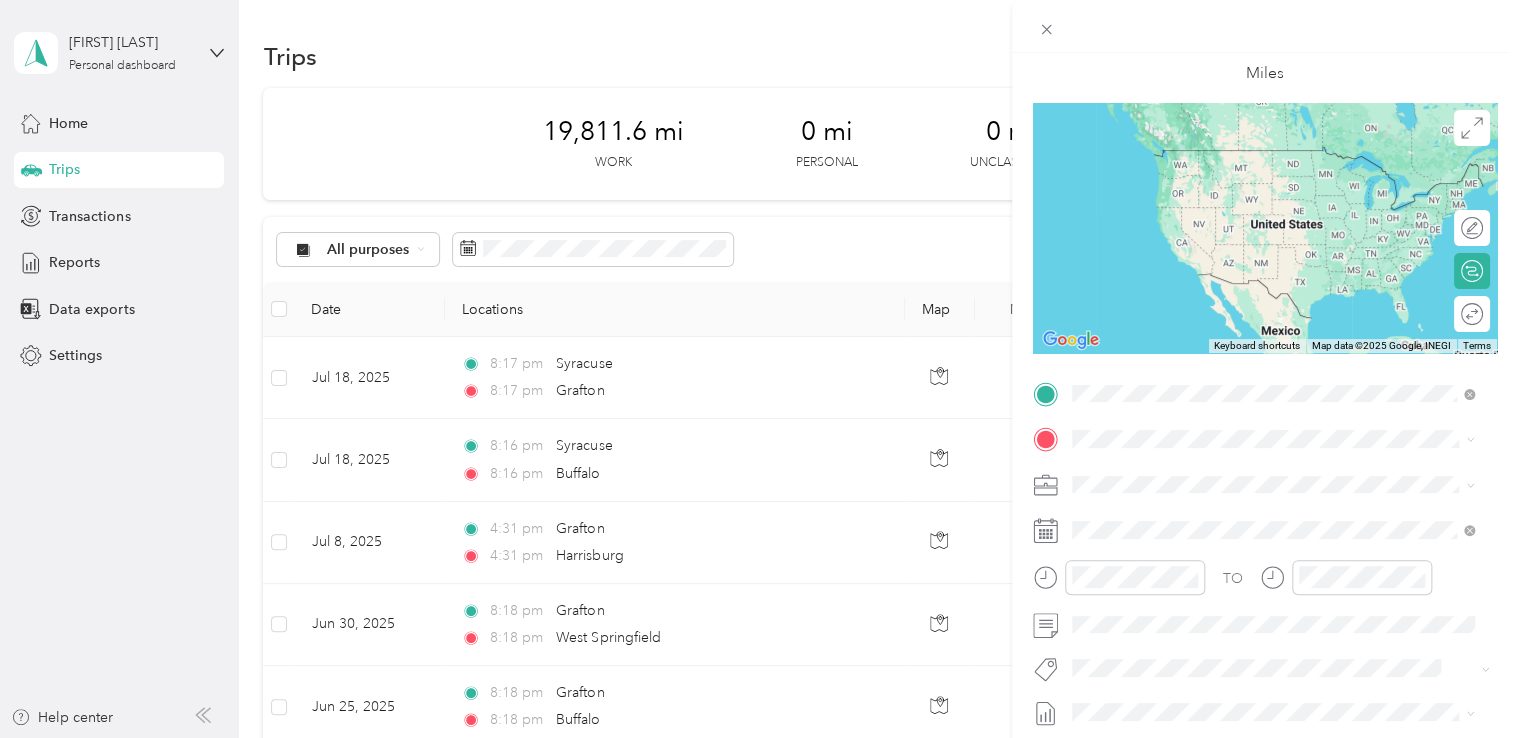 click on "[CITY]
[STATE], United States" at bounding box center [1178, 474] 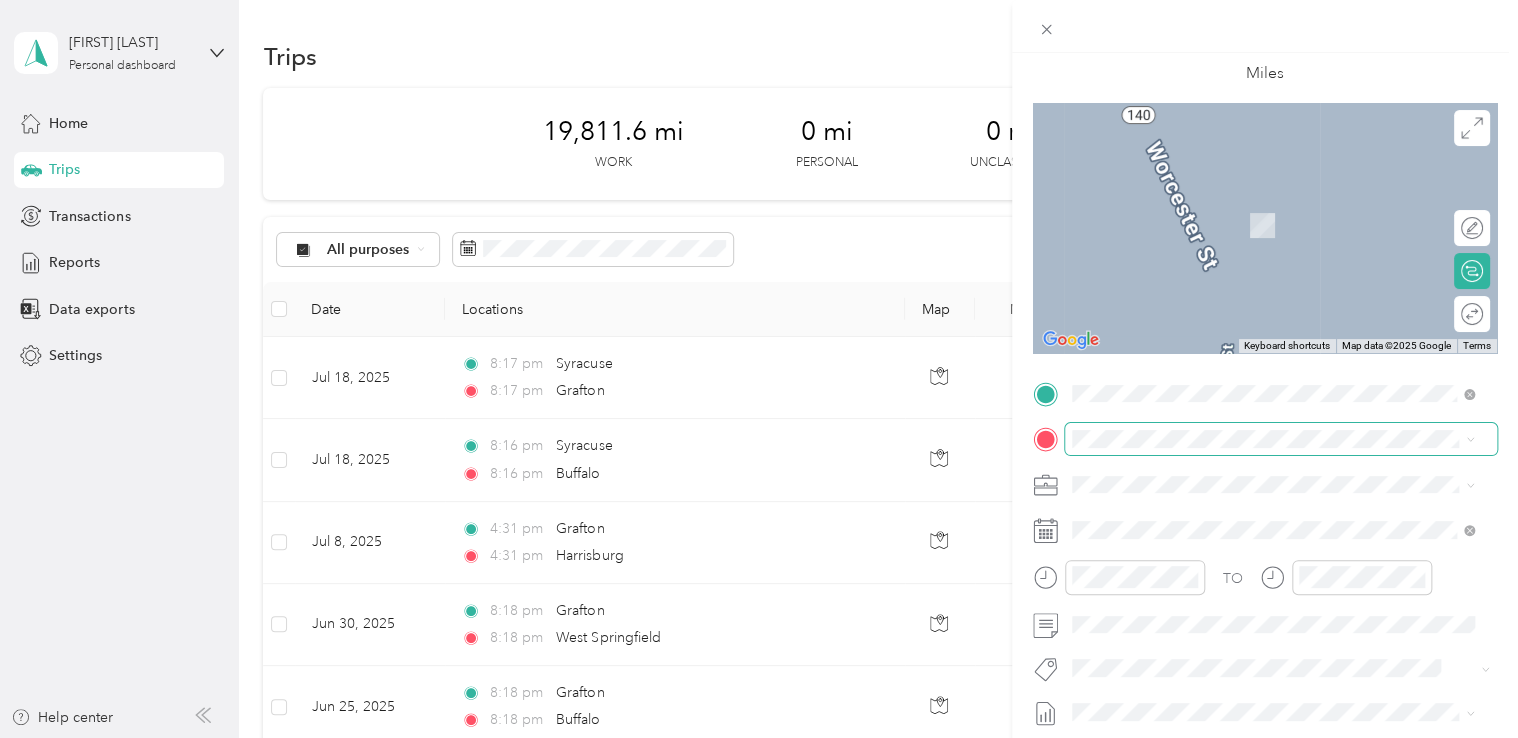 click at bounding box center [1281, 439] 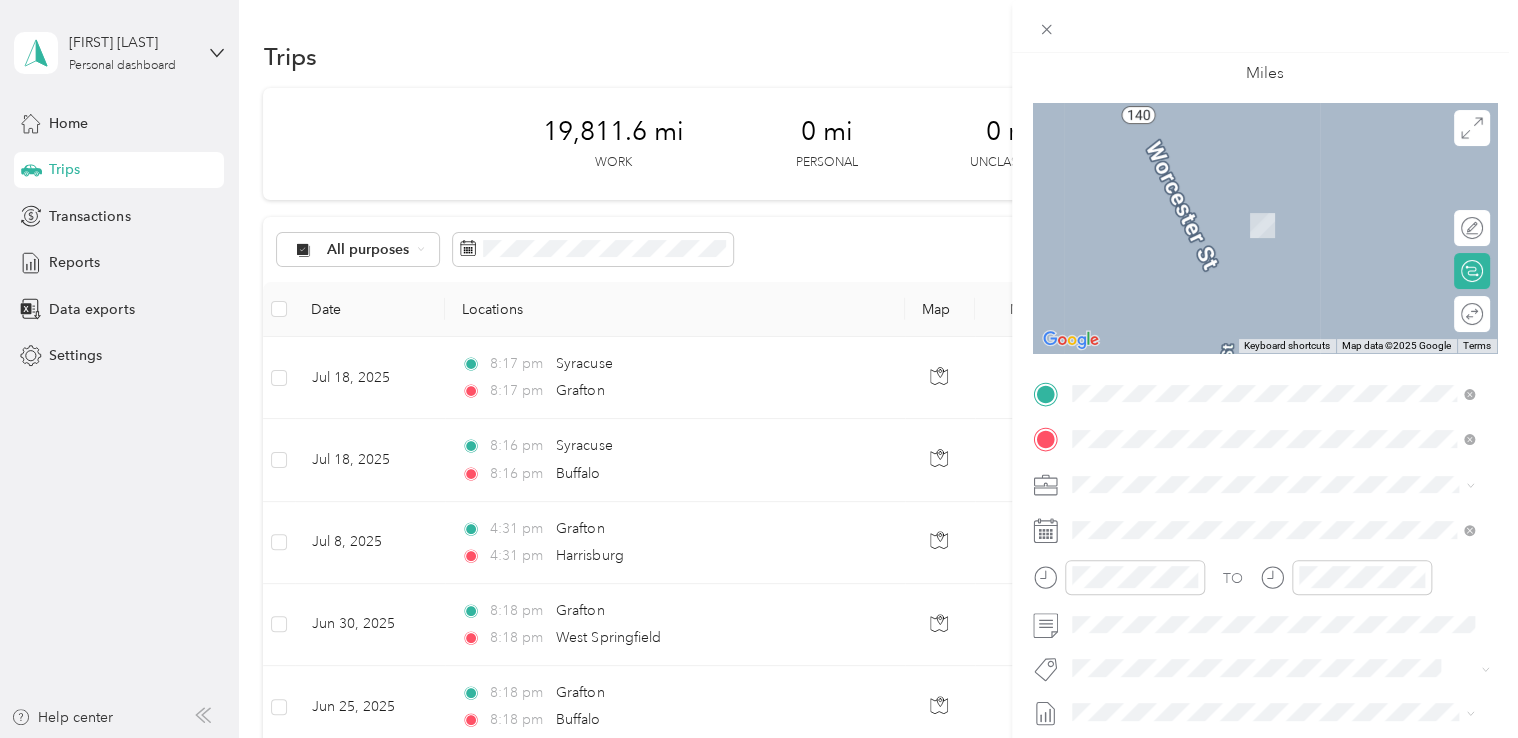 click on "[CITY]
[STATE], United States" at bounding box center [1178, 519] 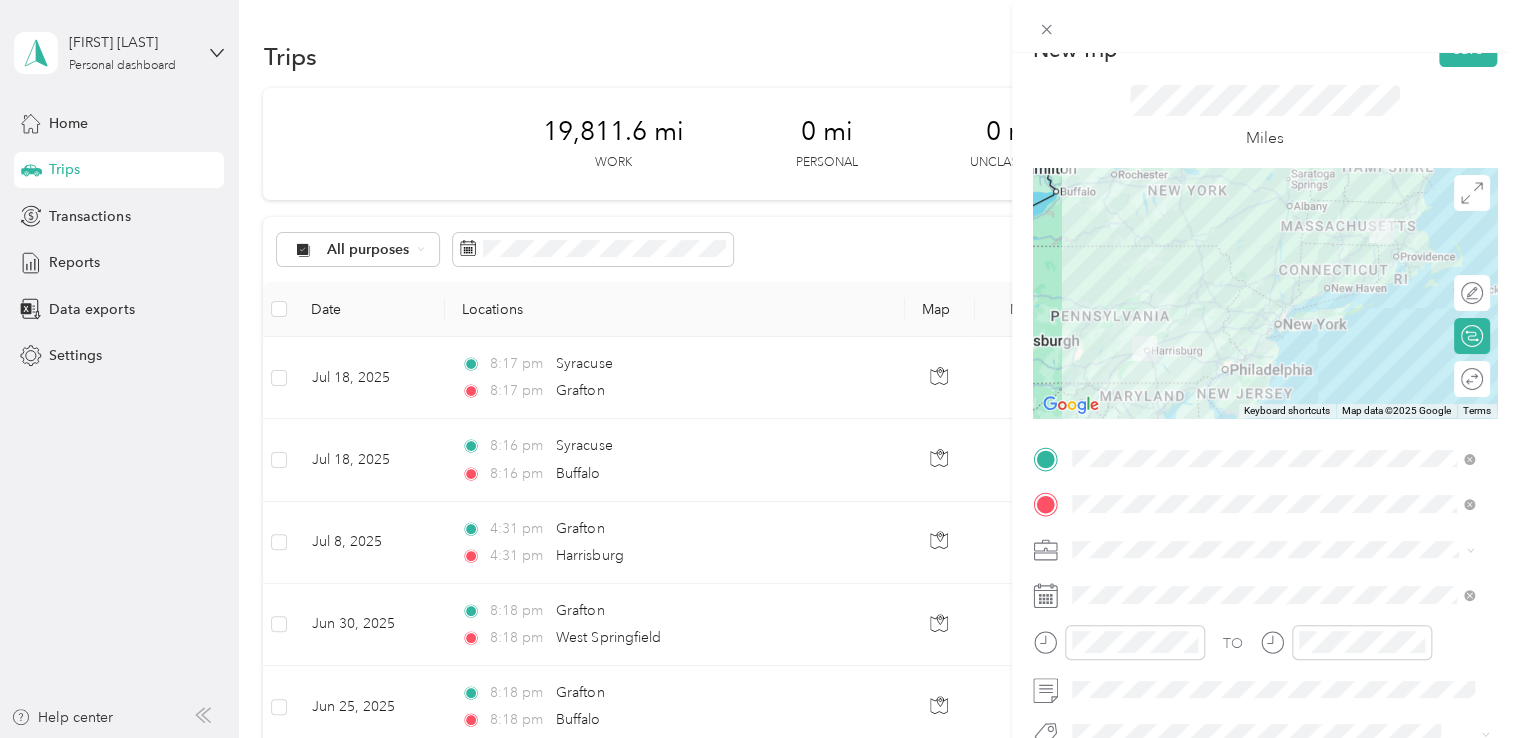 scroll, scrollTop: 0, scrollLeft: 0, axis: both 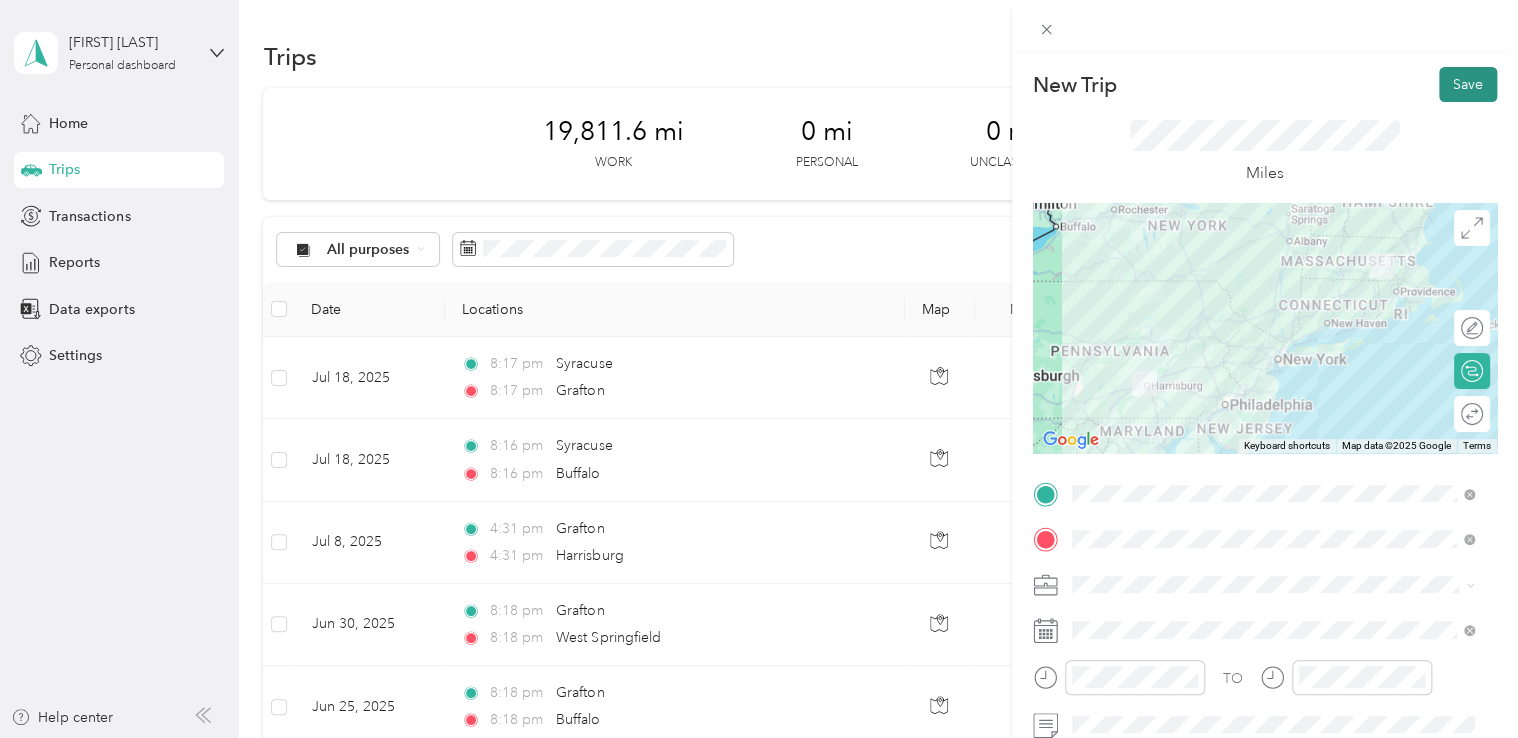 click on "Save" at bounding box center [1468, 84] 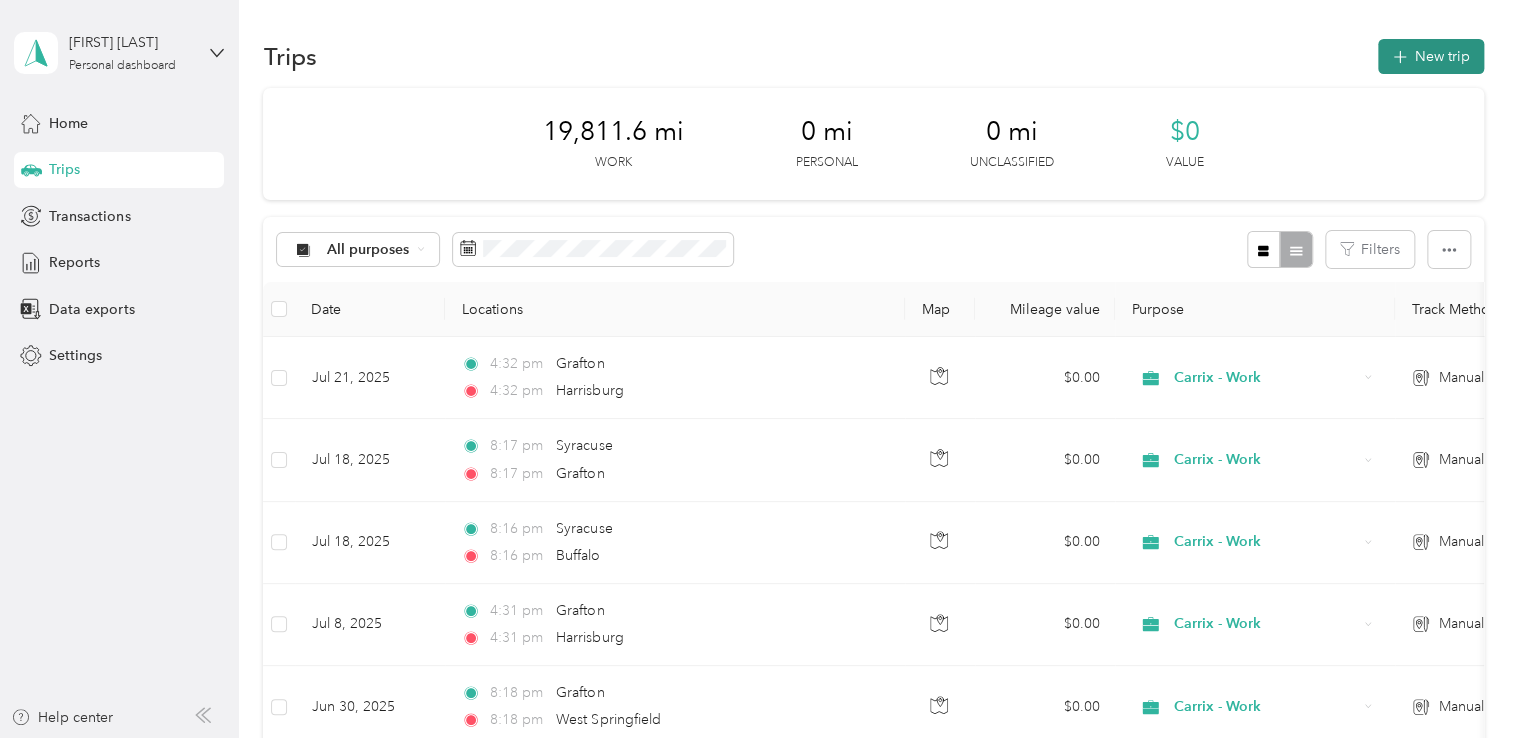 click 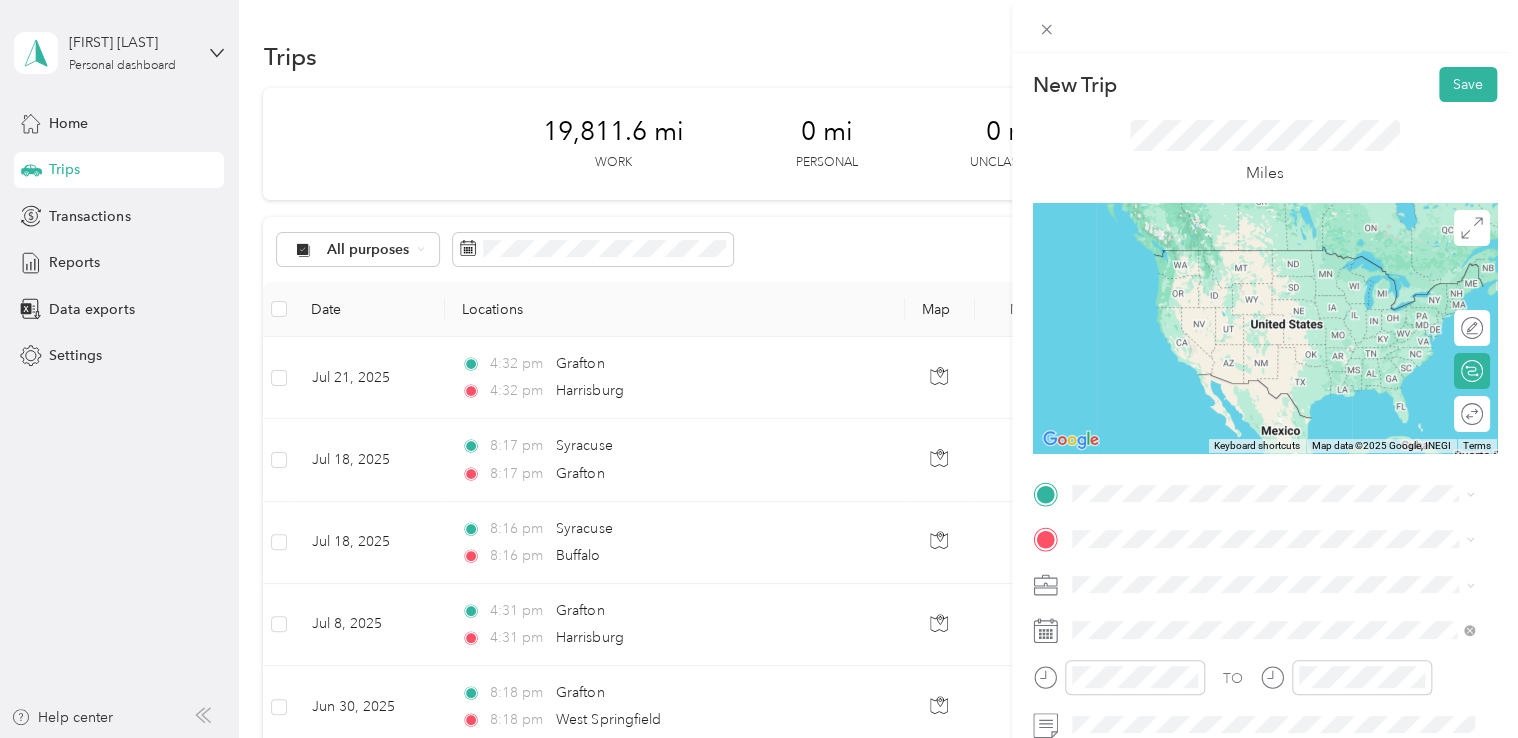 click on "[CITY]
[STATE], United States" at bounding box center [1178, 254] 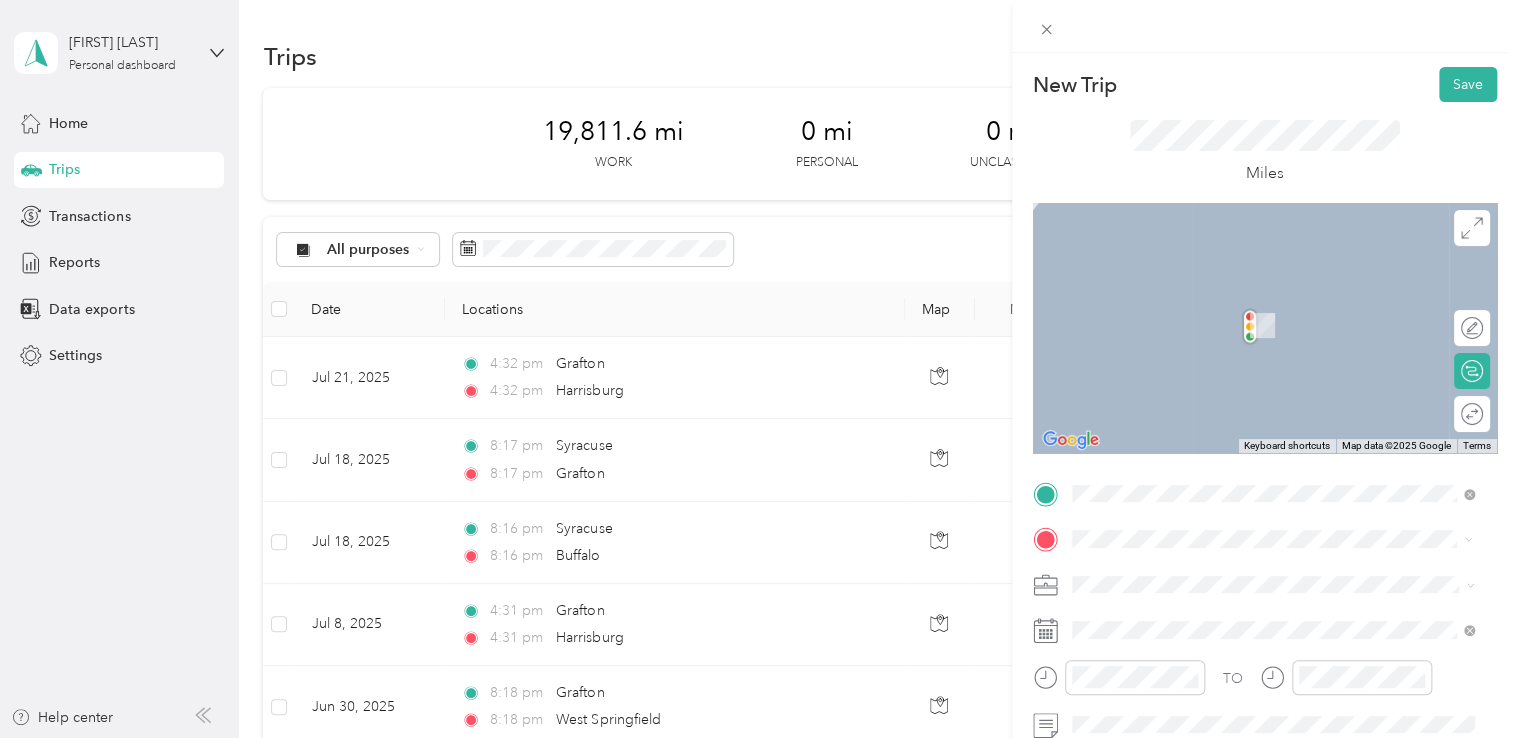 click on "[CITY]
[STATE], United States" at bounding box center [1178, 360] 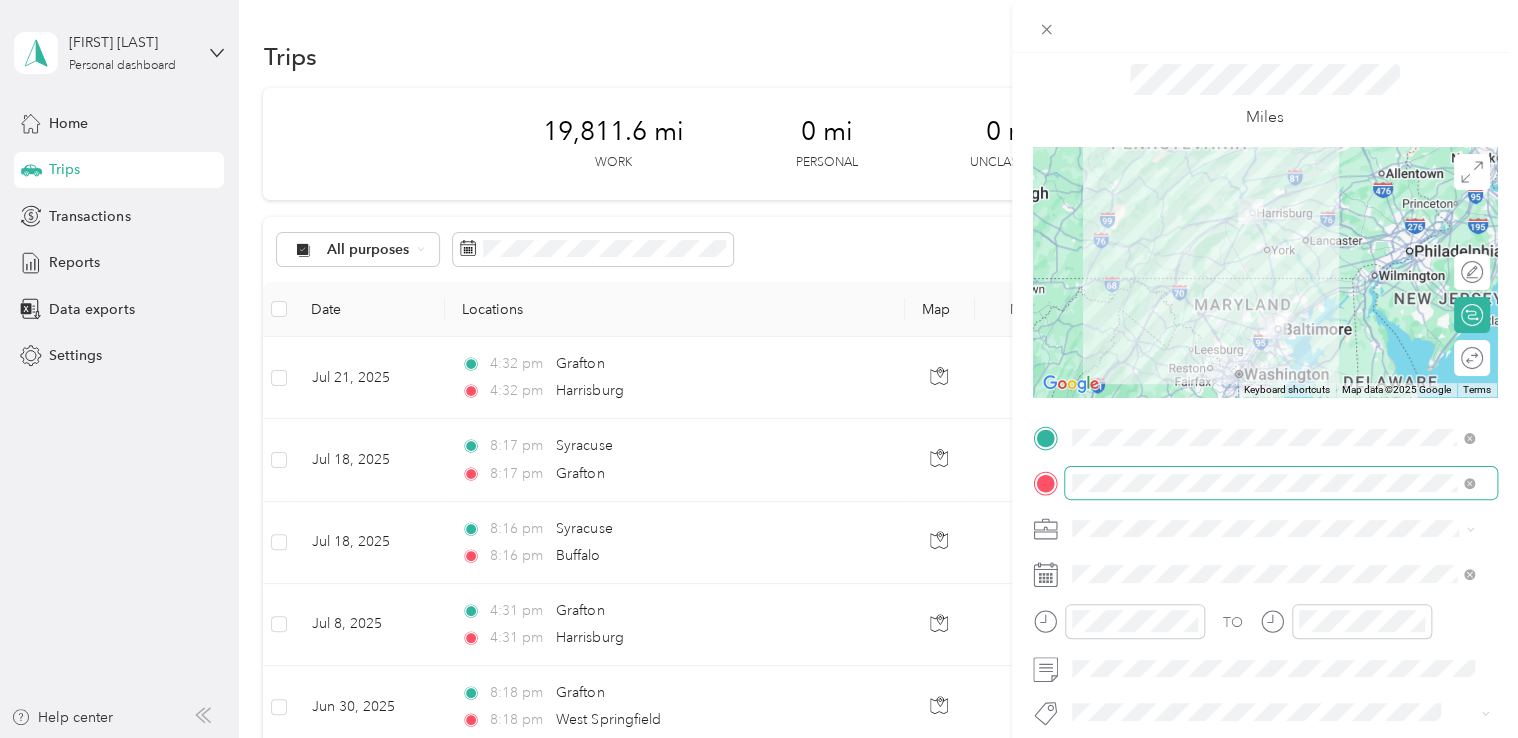 scroll, scrollTop: 100, scrollLeft: 0, axis: vertical 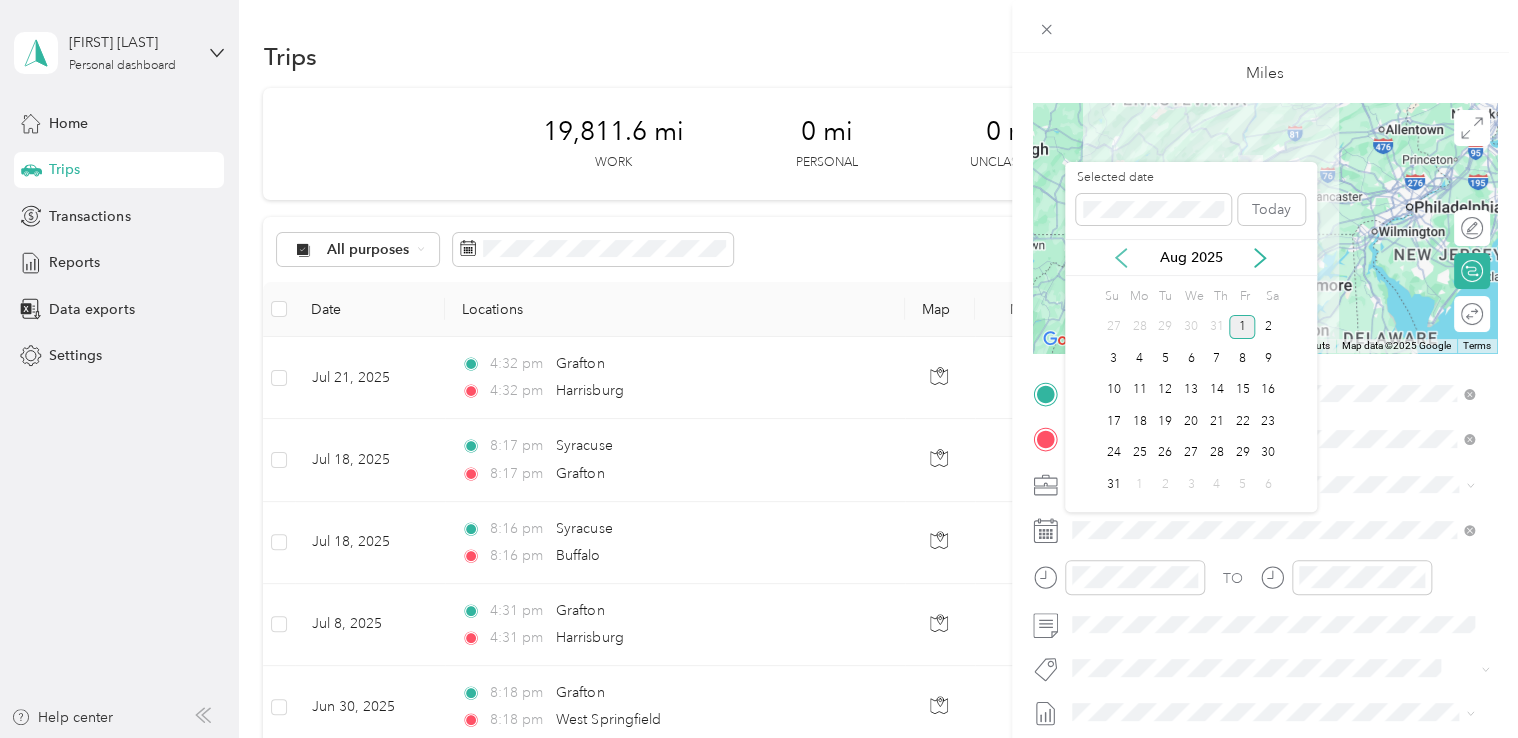 click 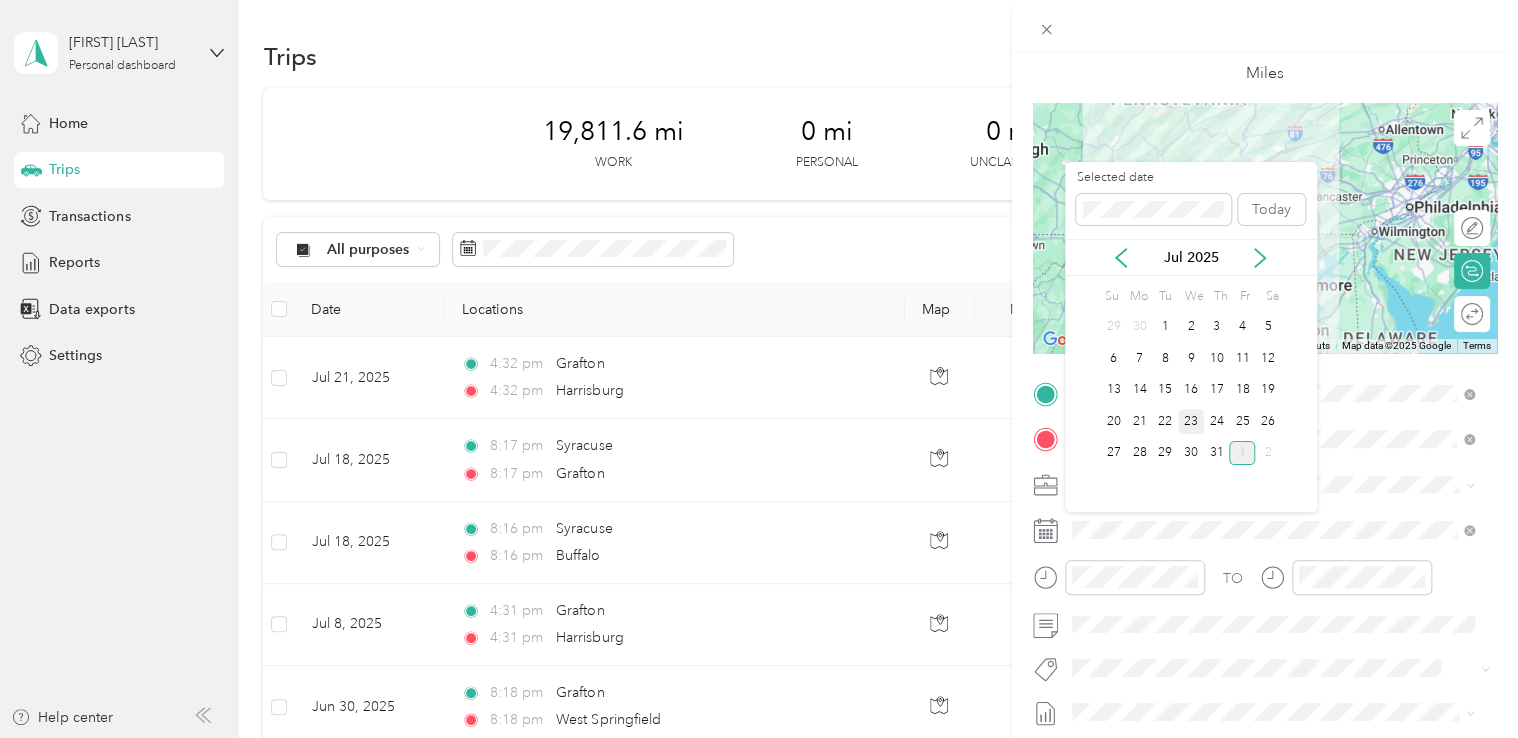 click on "23" at bounding box center (1191, 421) 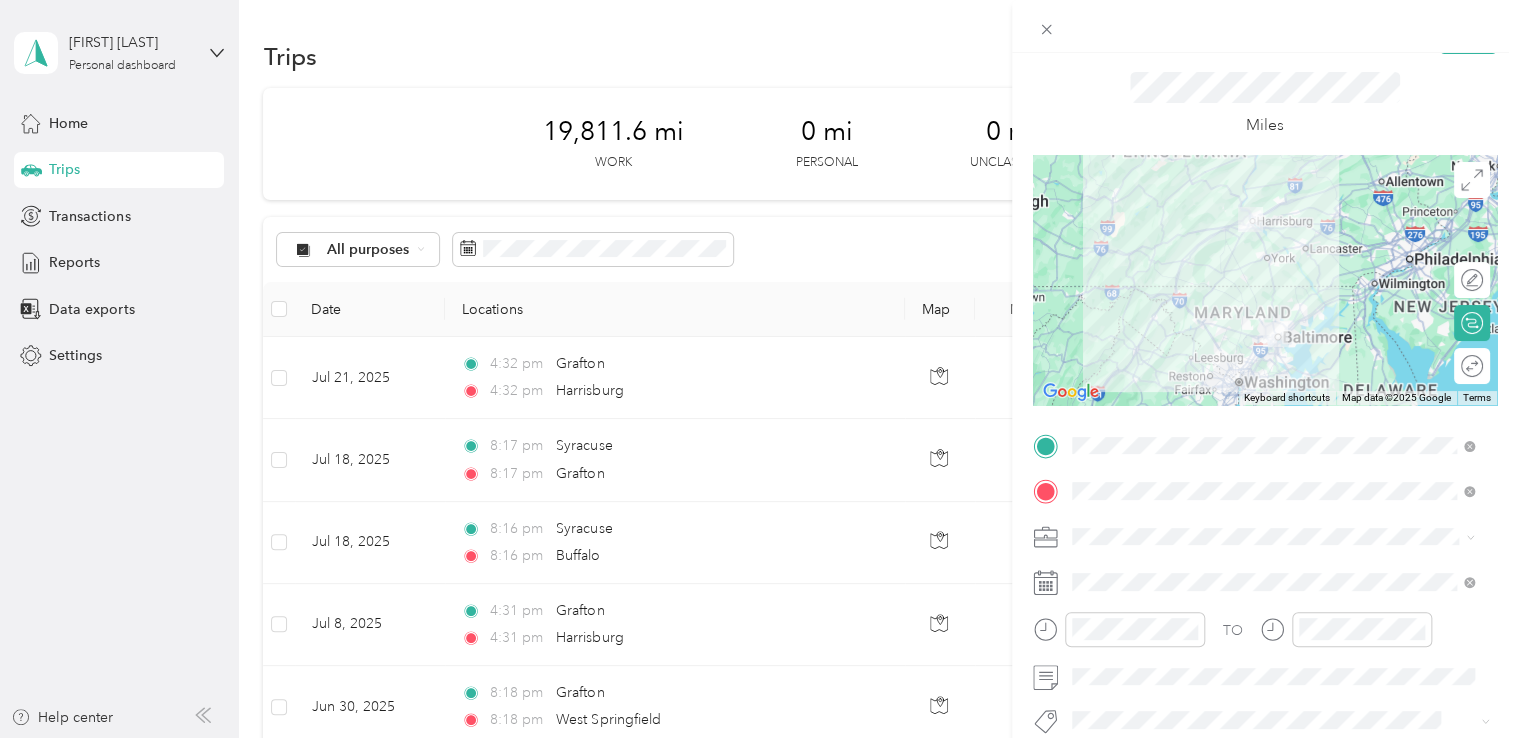scroll, scrollTop: 0, scrollLeft: 0, axis: both 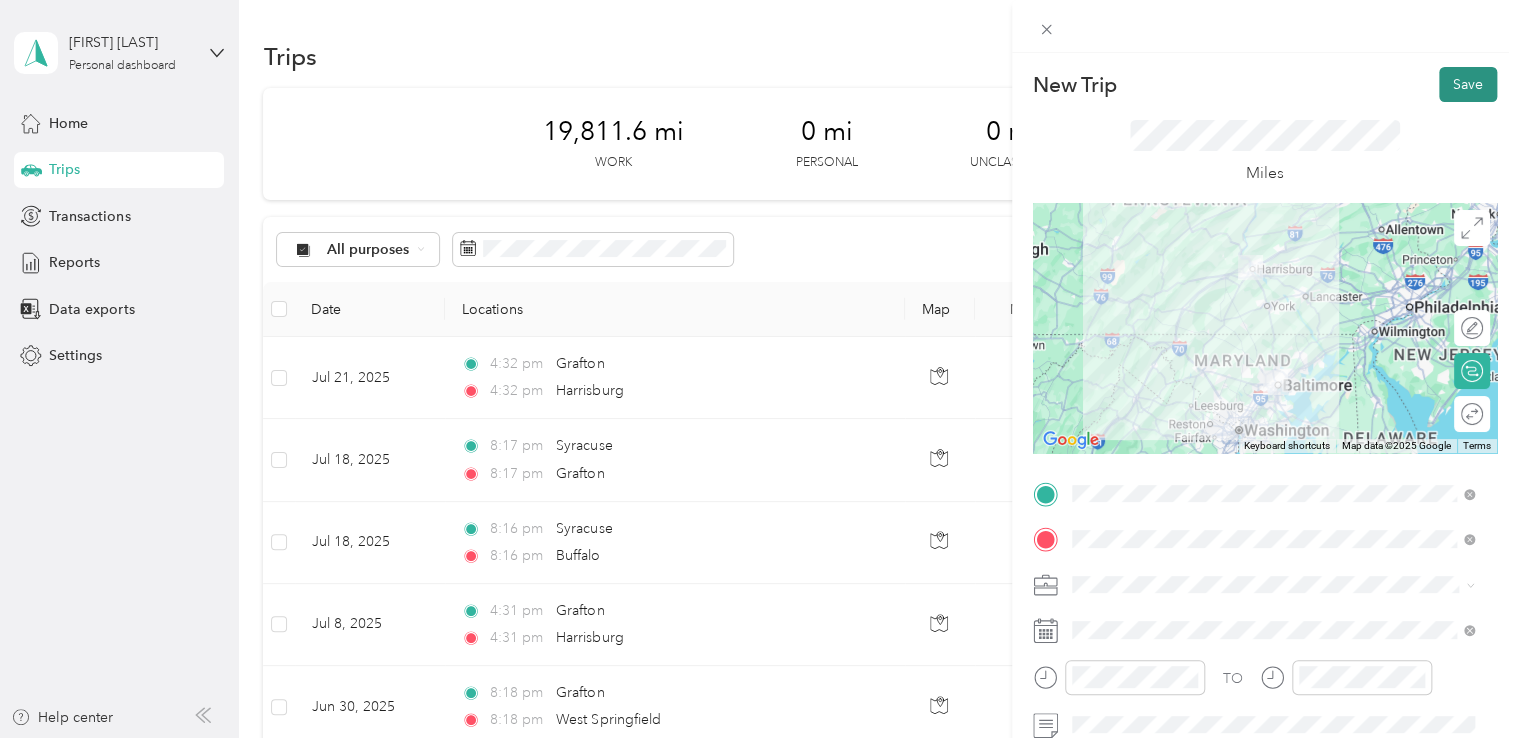 click on "Save" at bounding box center (1468, 84) 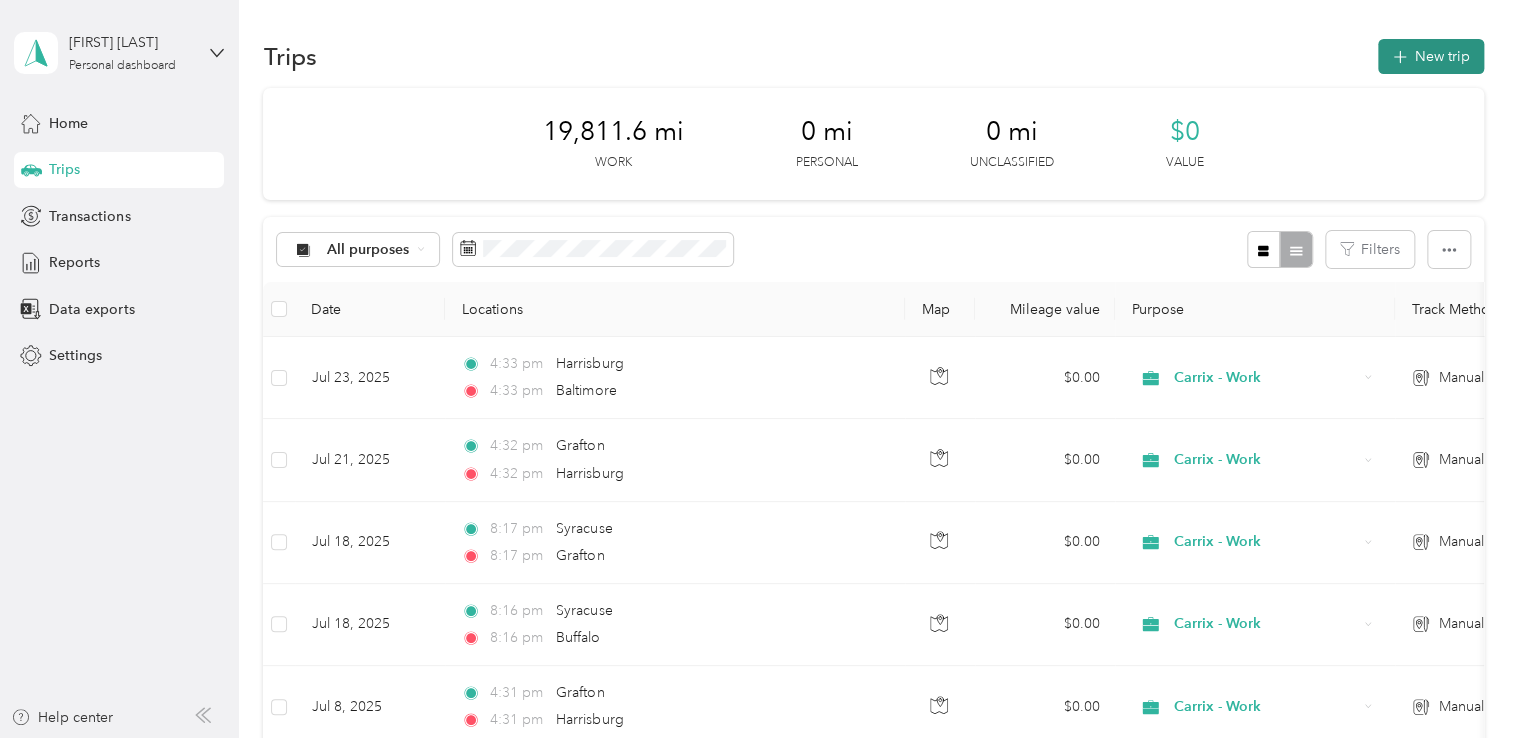 click 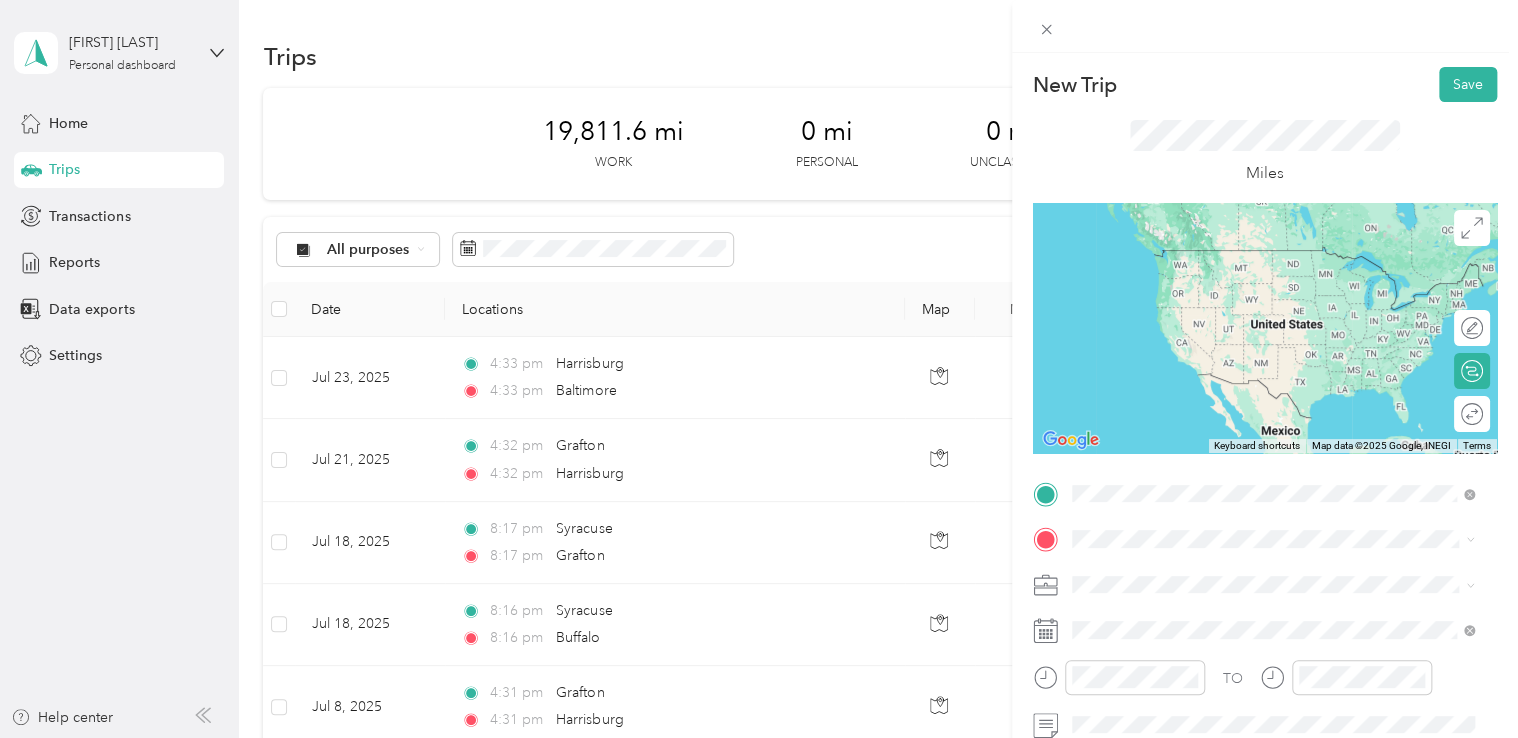 click on "[CITY]
[STATE], United States" at bounding box center [1178, 314] 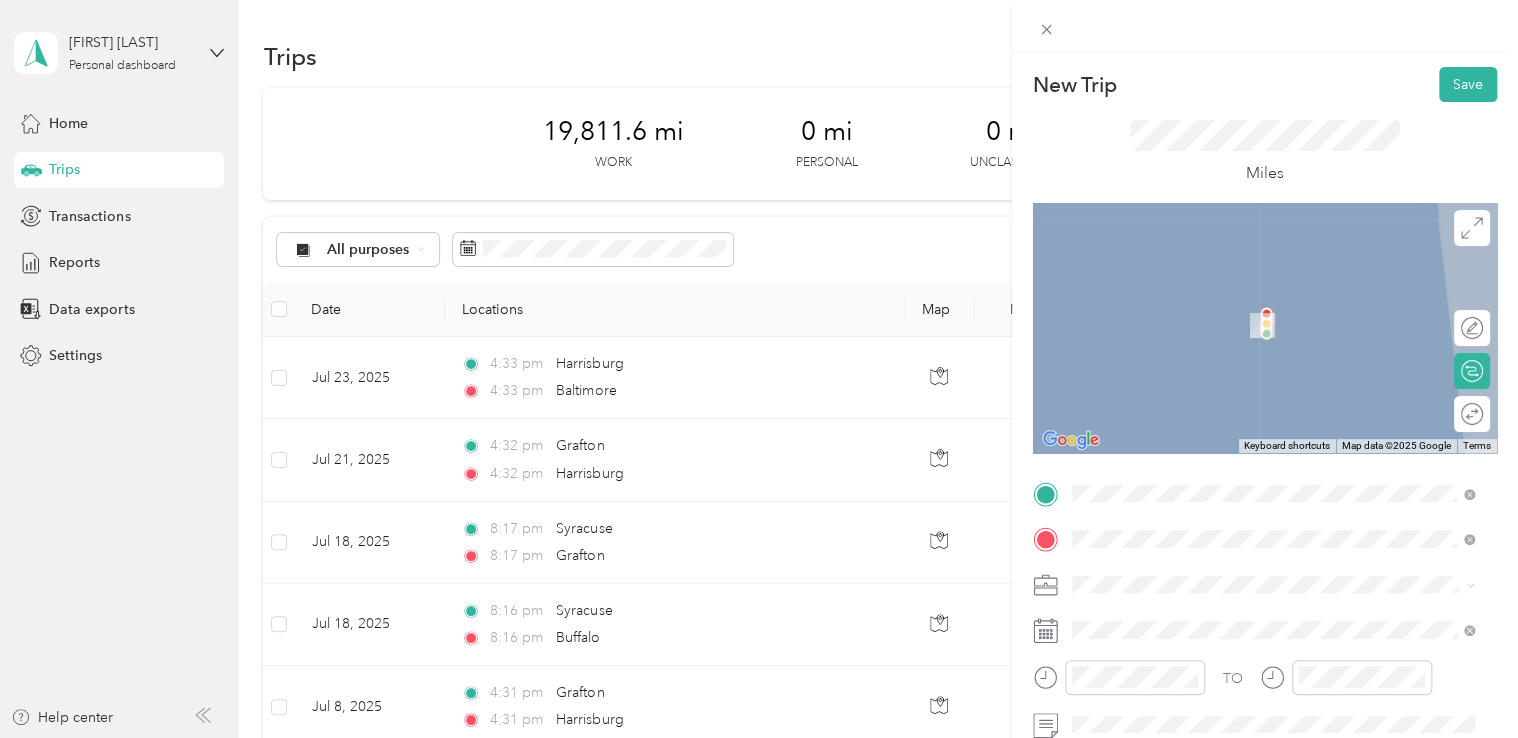 click on "[CITY]
[STATE], United States" at bounding box center (1178, 304) 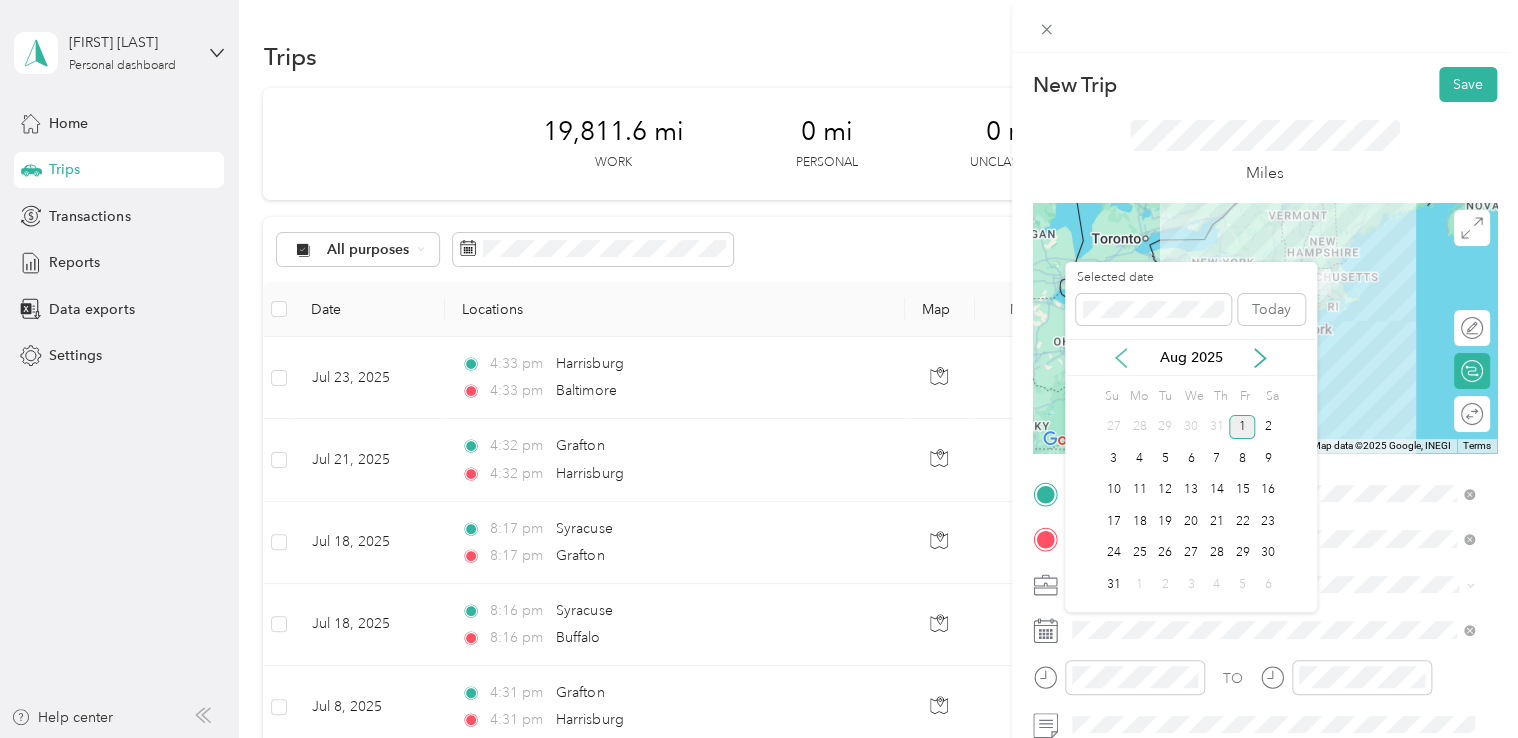 click 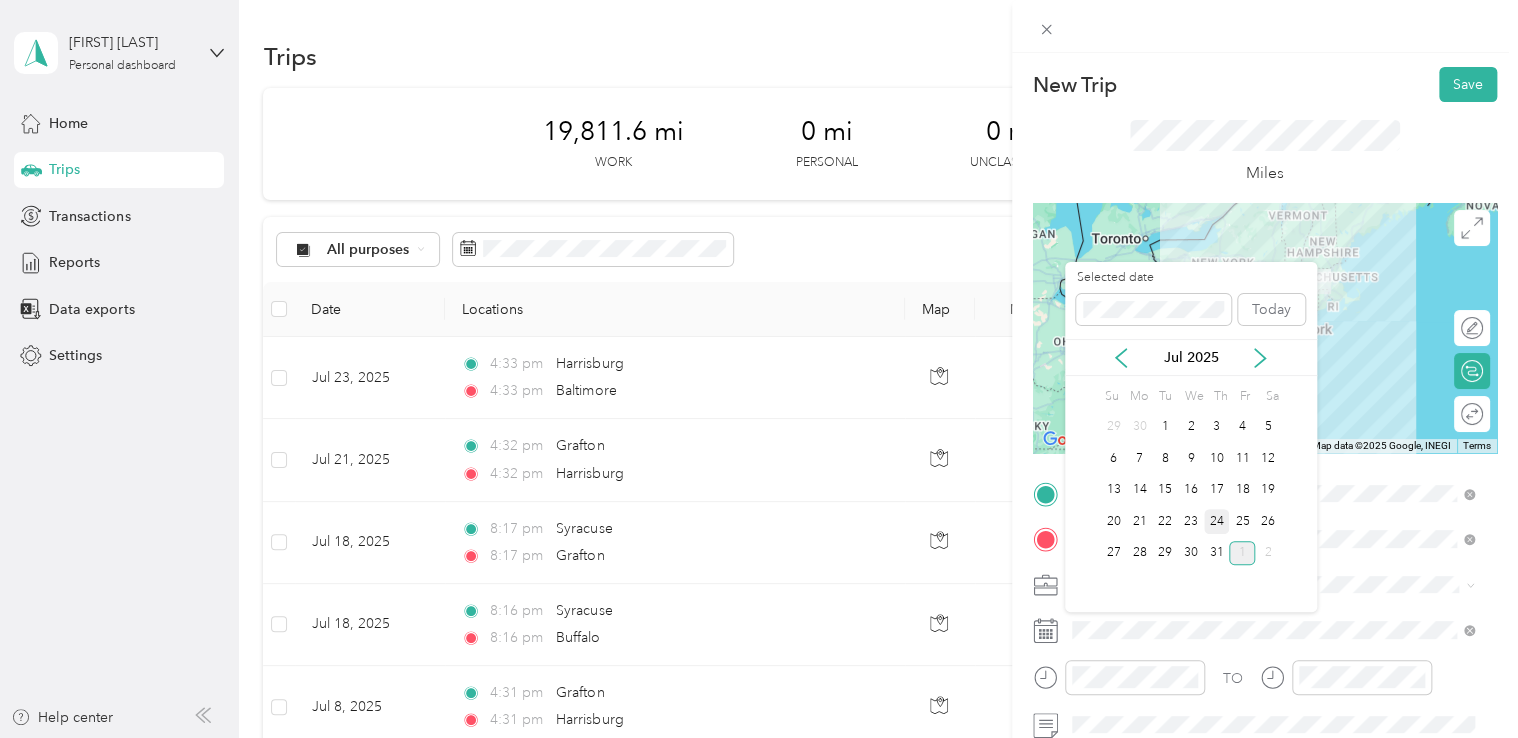 click on "24" at bounding box center (1217, 521) 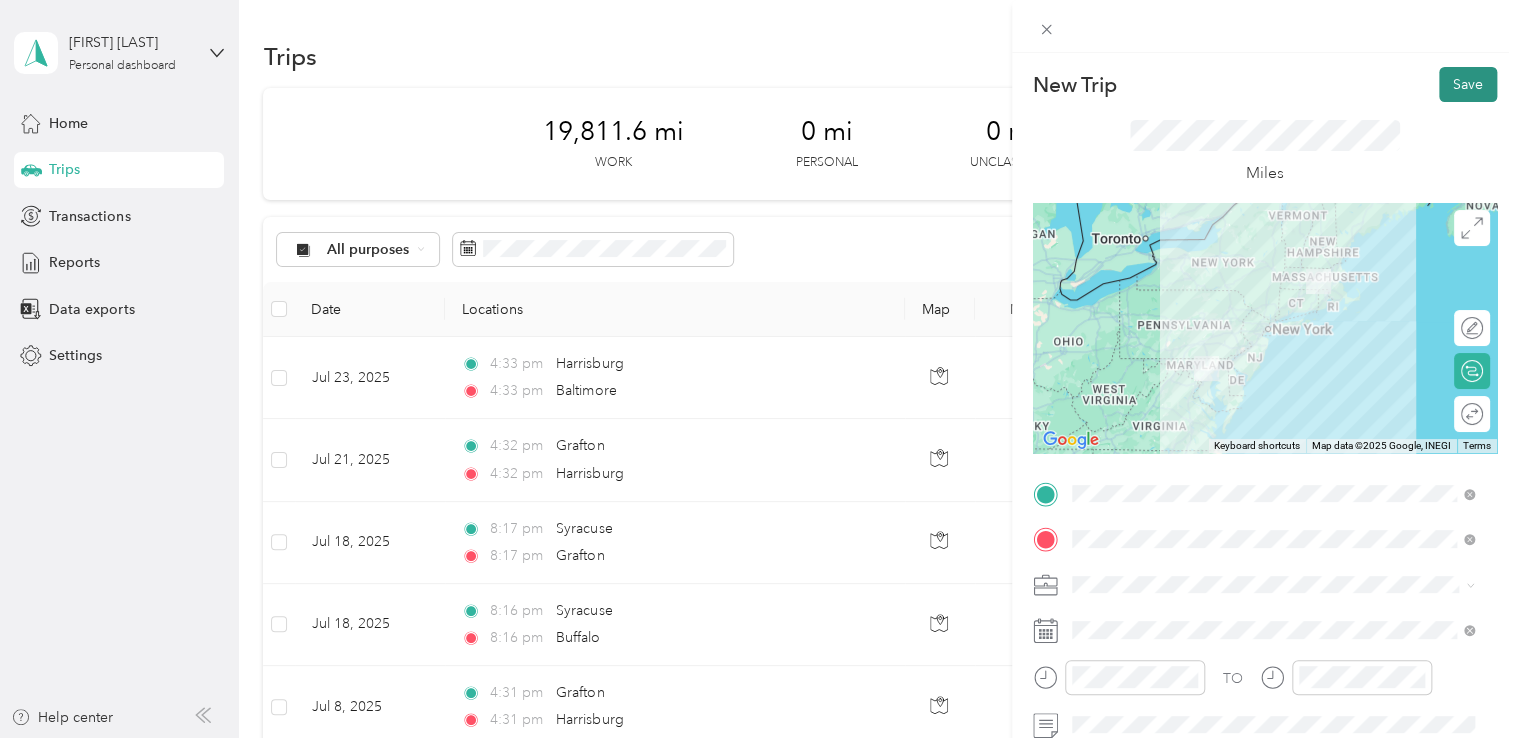 click on "Save" at bounding box center [1468, 84] 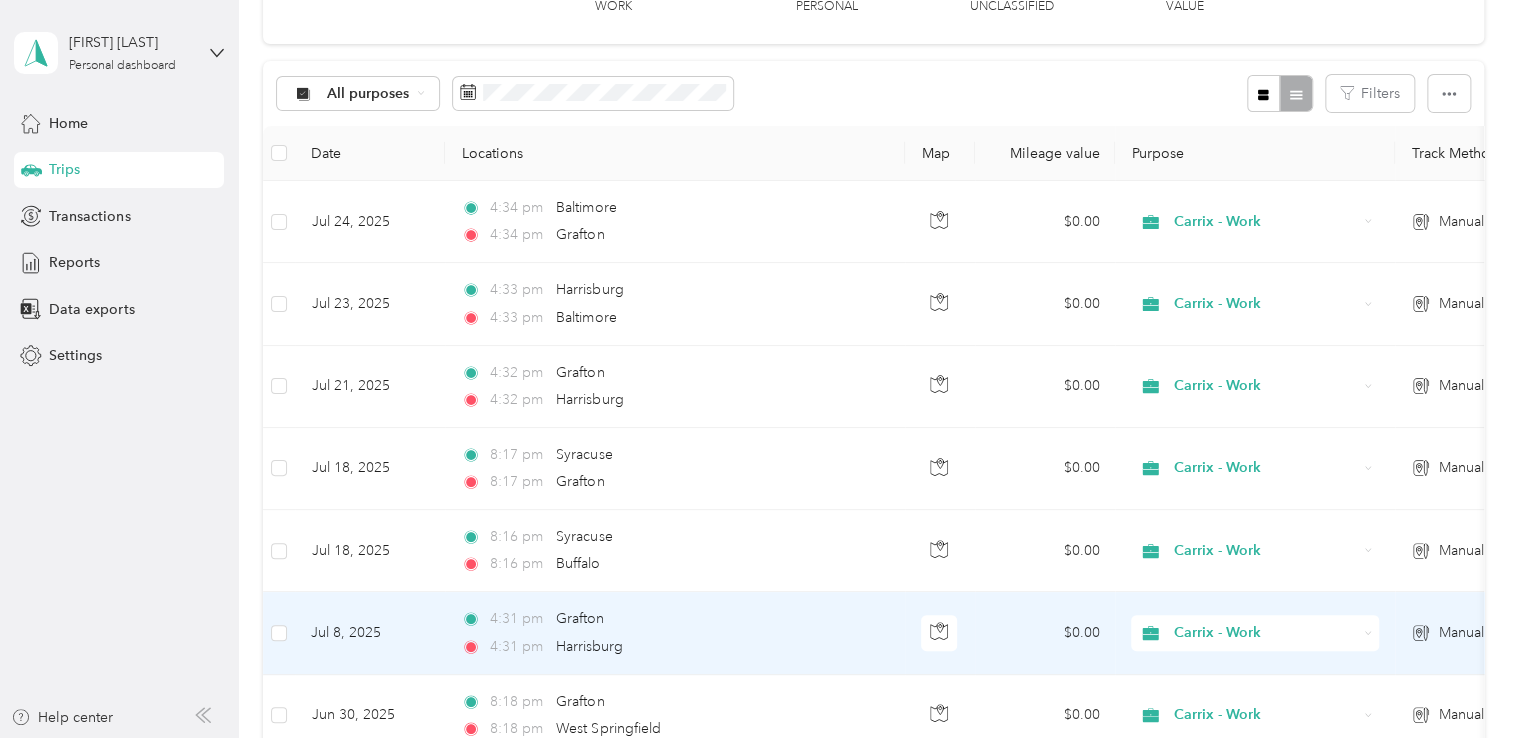 scroll, scrollTop: 0, scrollLeft: 0, axis: both 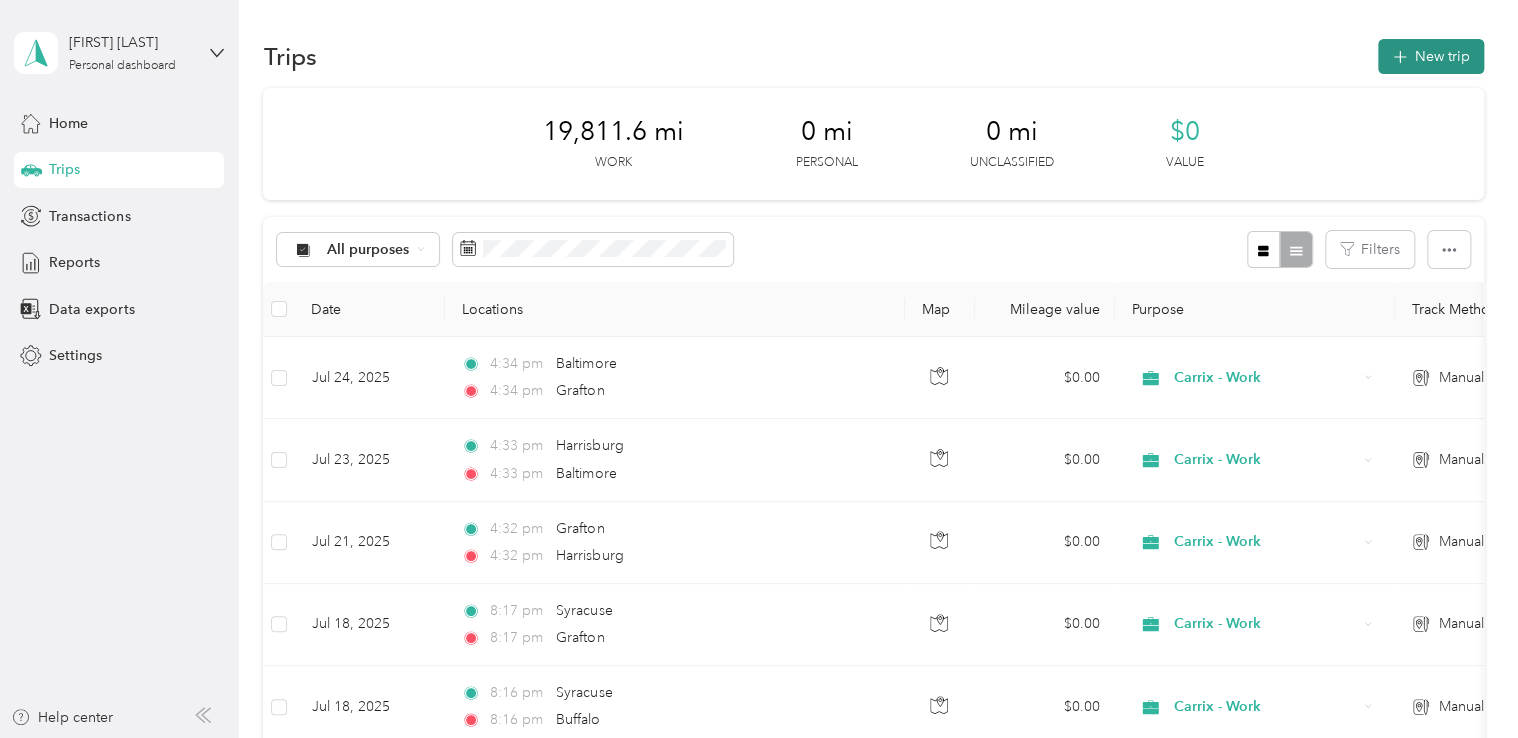 click on "New trip" at bounding box center [1431, 56] 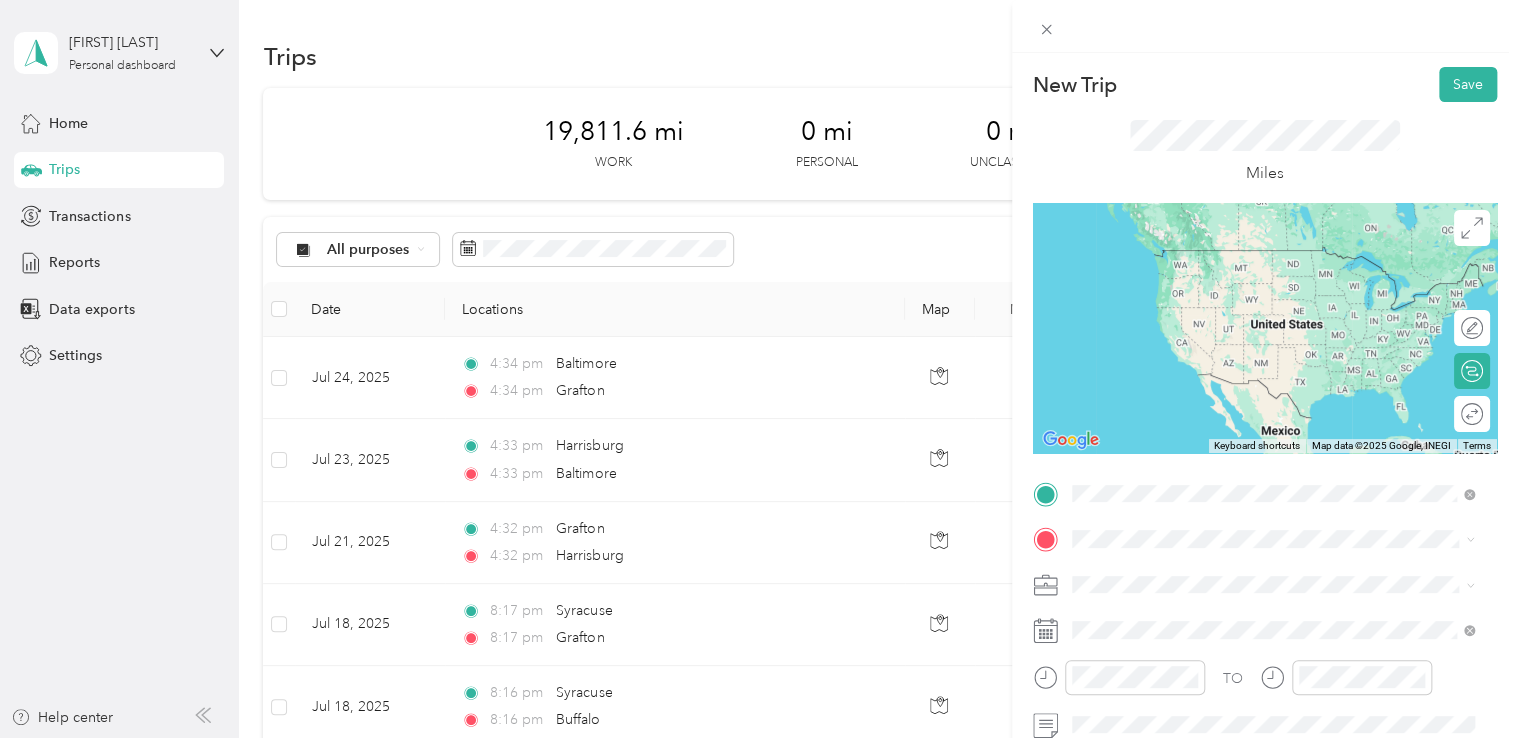 click on "[CITY]
[STATE], United States" at bounding box center [1178, 258] 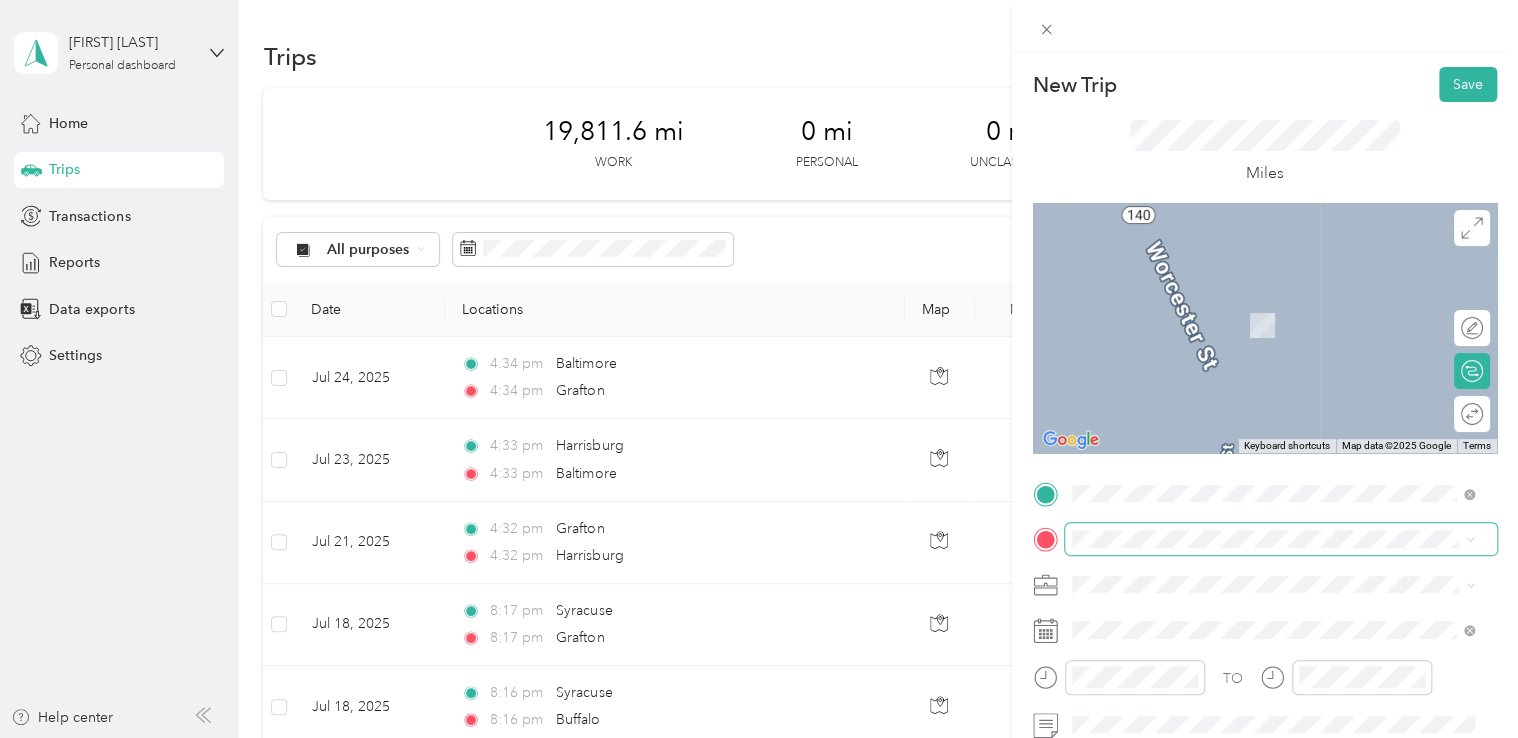 click at bounding box center (1281, 539) 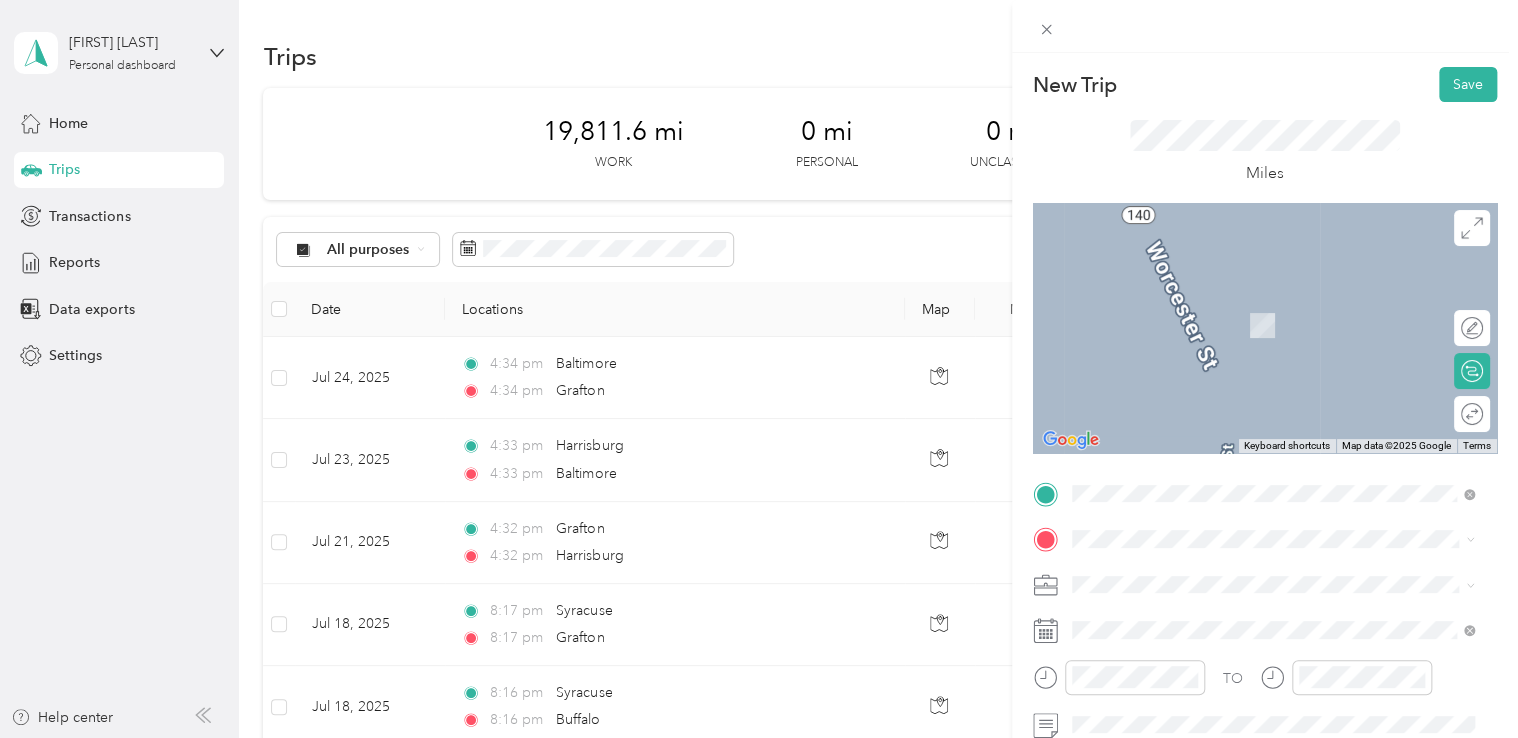 click on "[CITY]
[STATE], United States" at bounding box center (1178, 298) 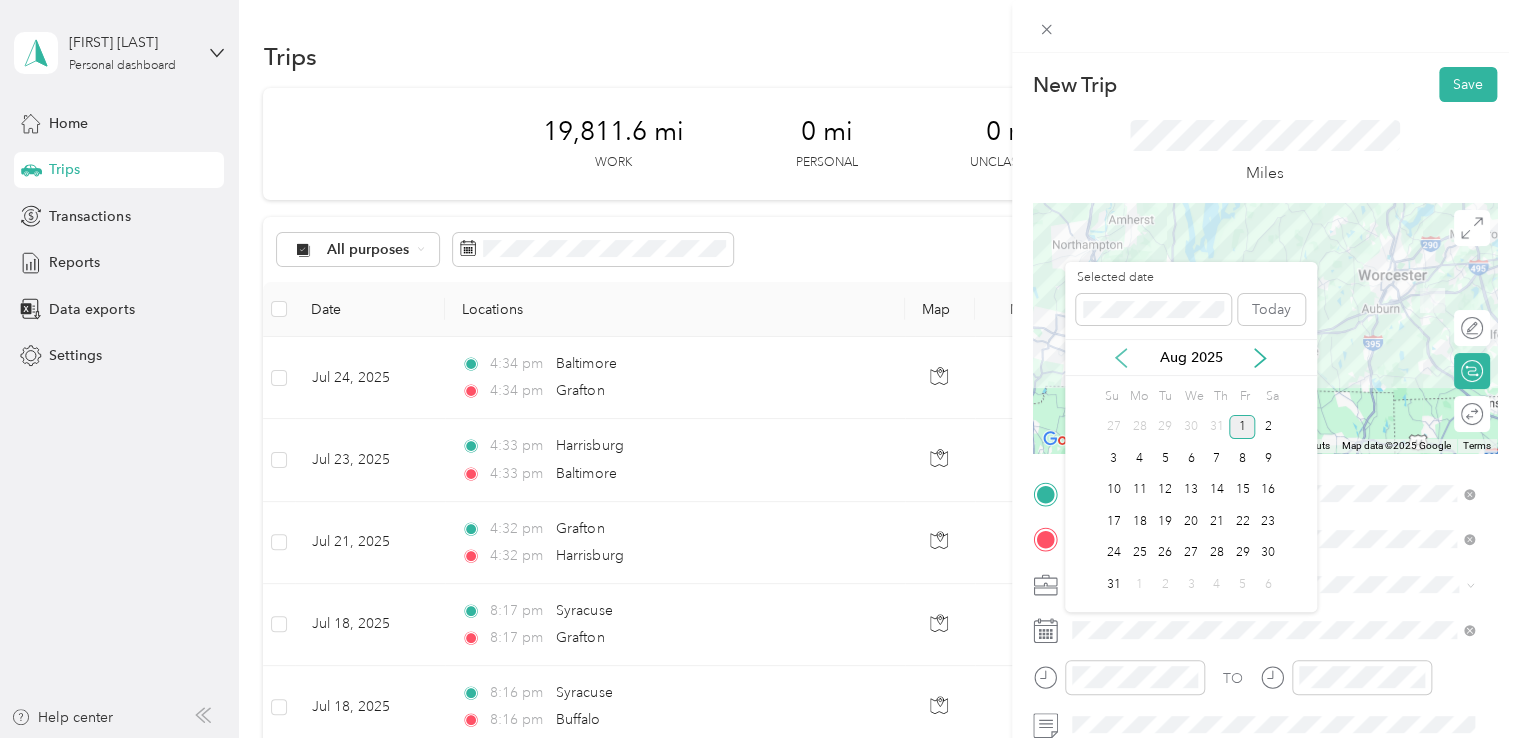 click 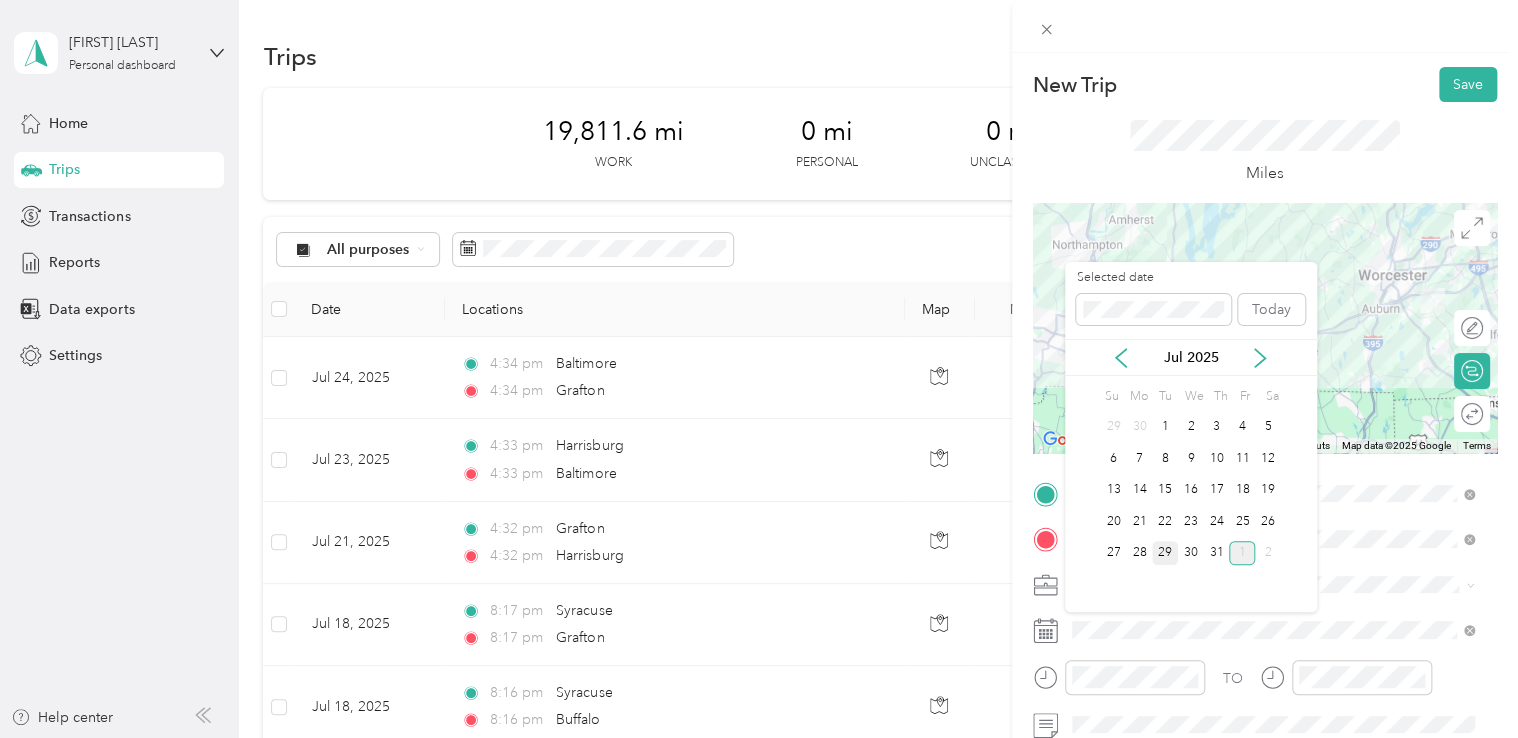 click on "29" at bounding box center (1165, 553) 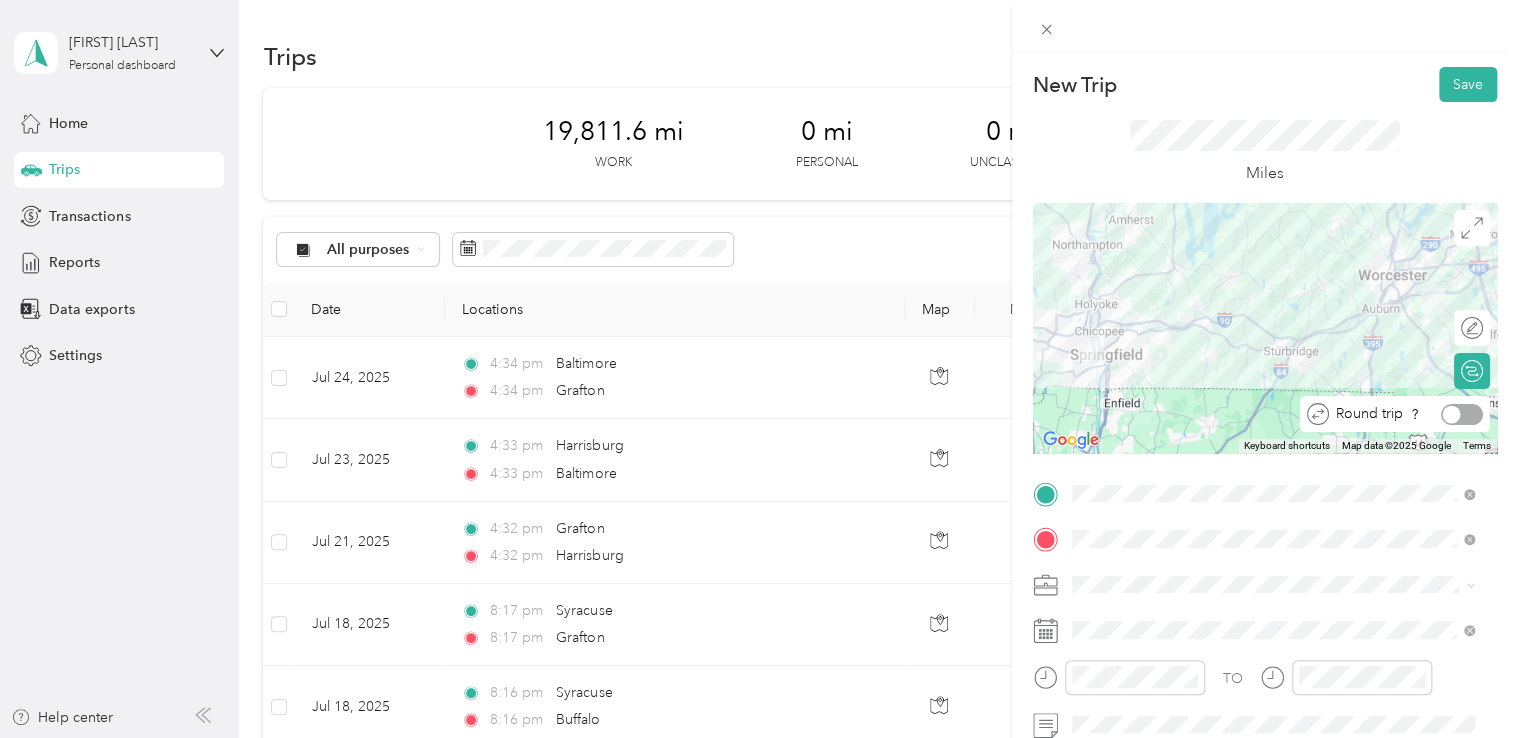 click at bounding box center (1462, 414) 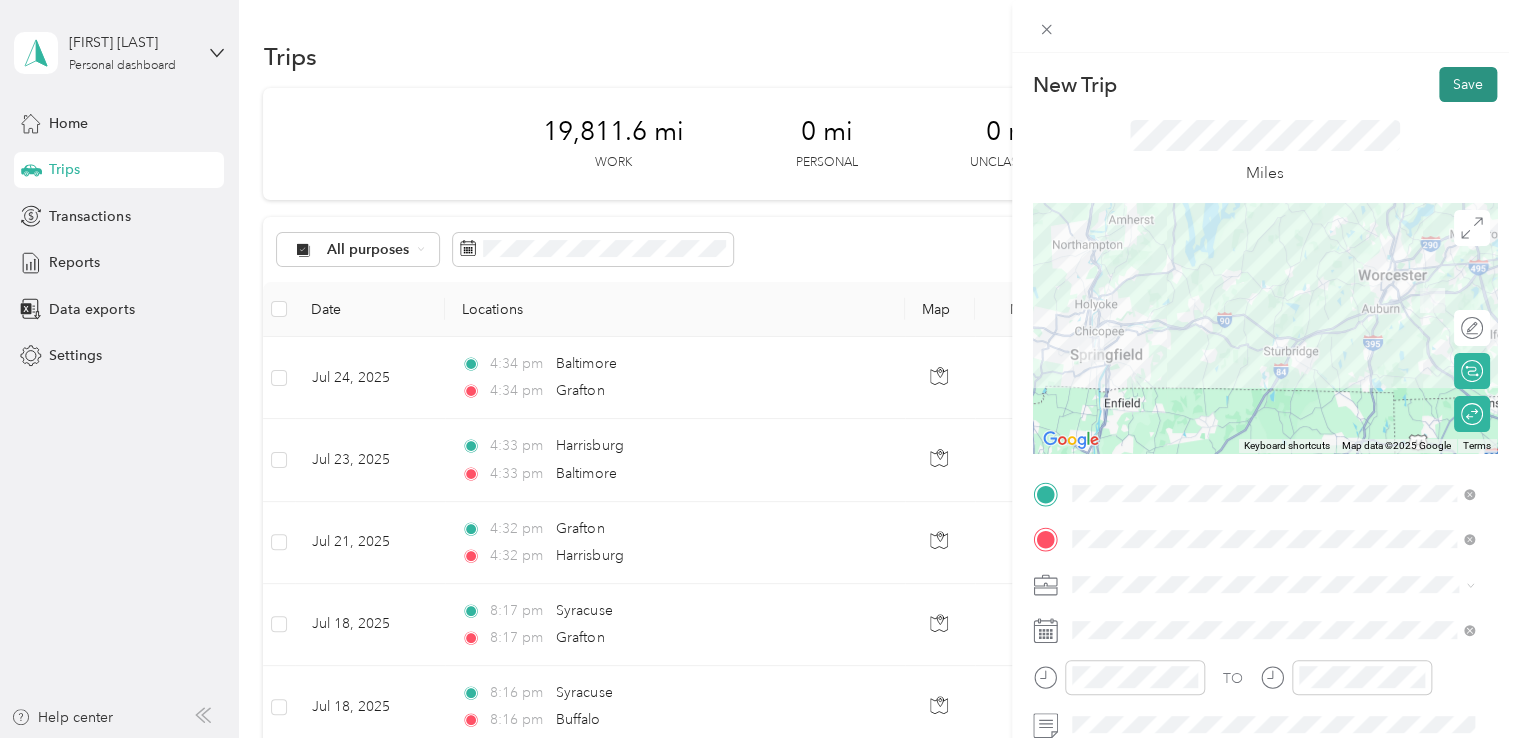 click on "Save" at bounding box center [1468, 84] 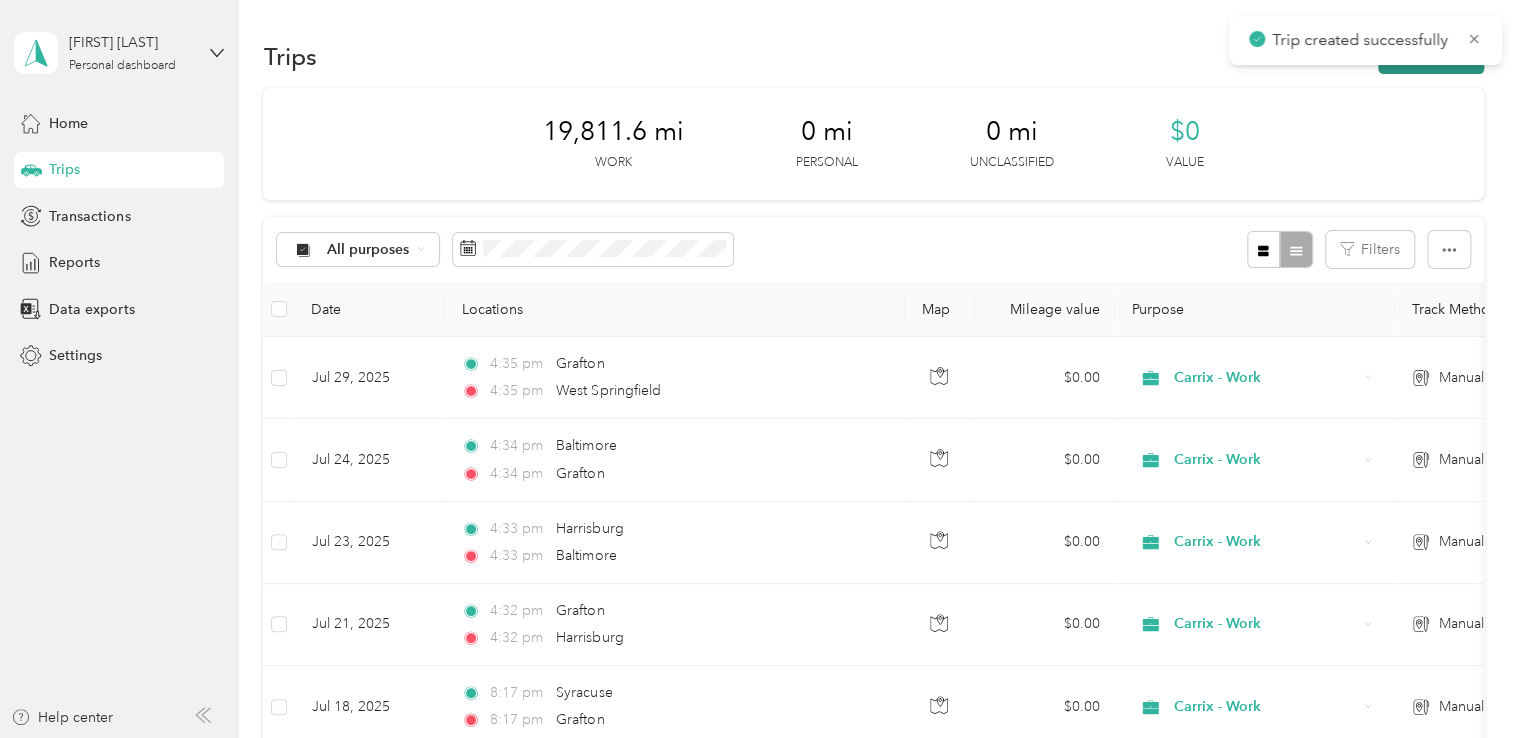 click on "New trip" at bounding box center [1431, 56] 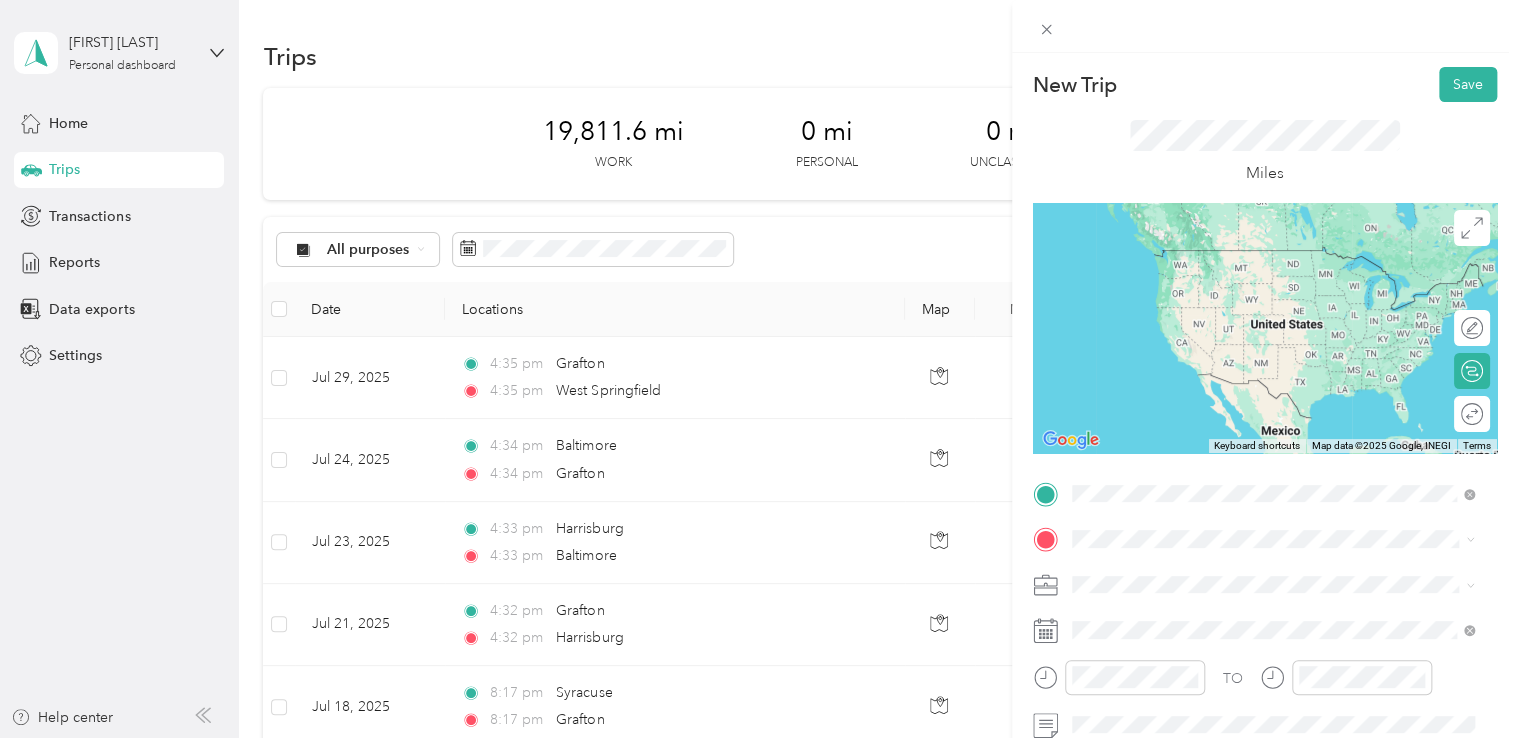 click on "[CITY]
[STATE], United States" at bounding box center (1273, 259) 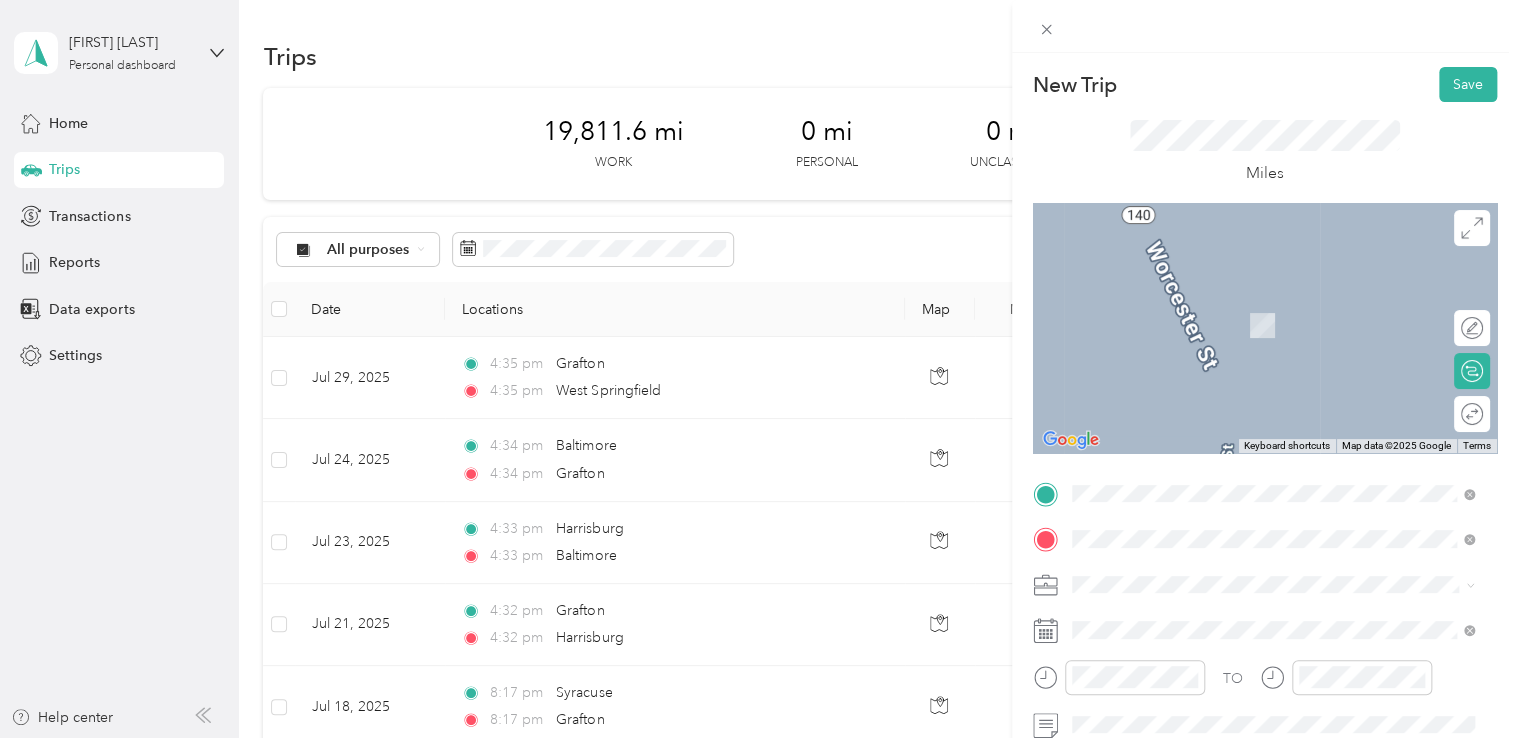 click on "[CITY]
[STATE], United States" at bounding box center [1178, 304] 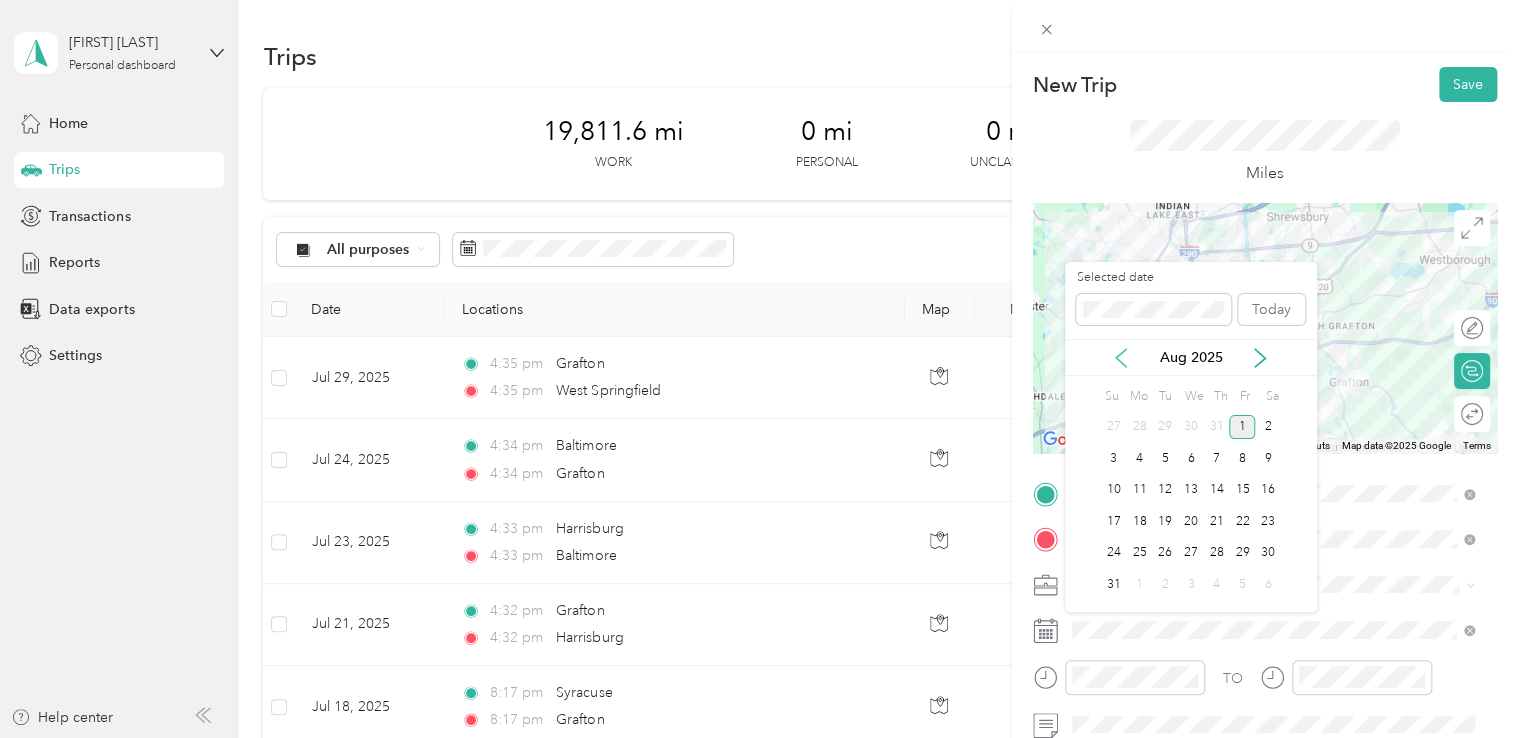 click 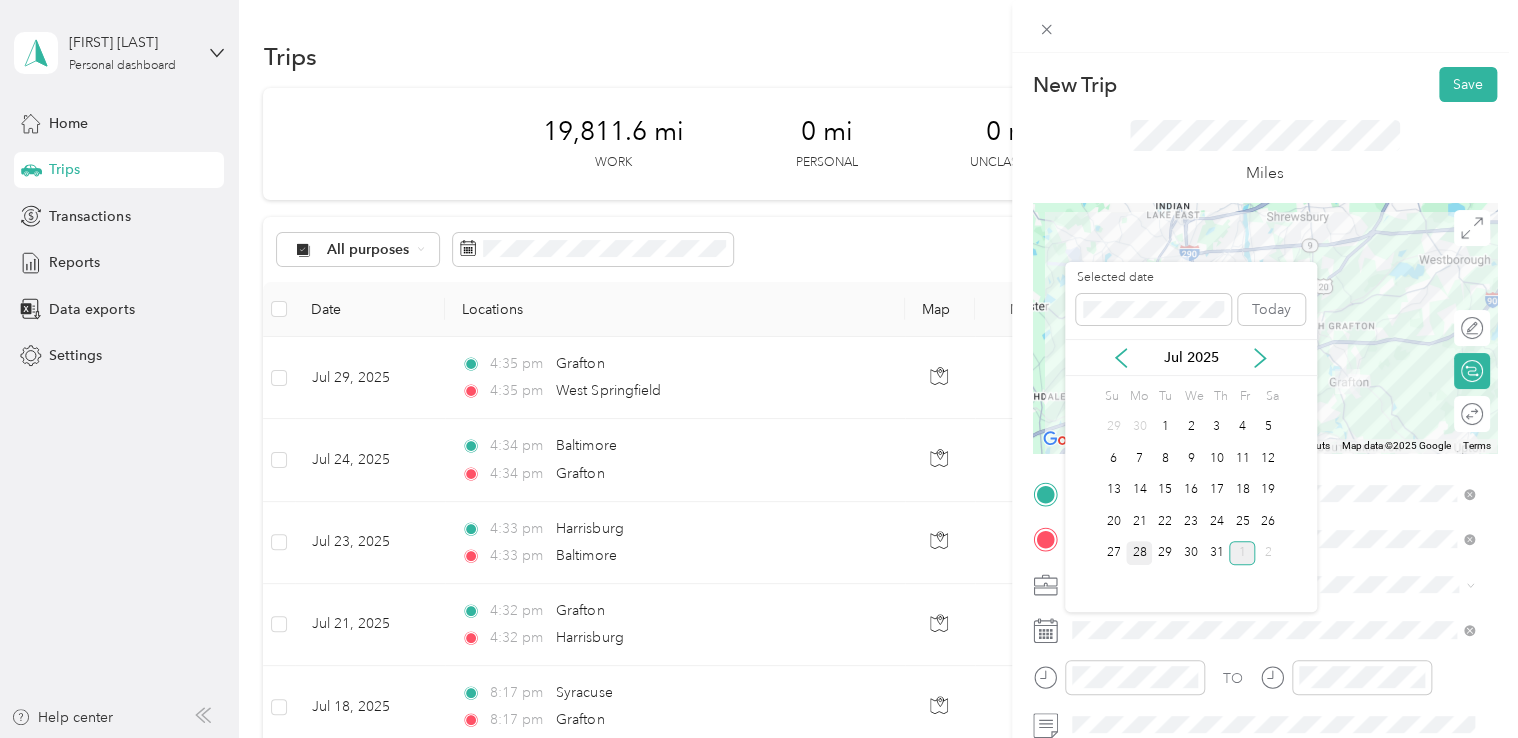 click on "28" at bounding box center (1139, 553) 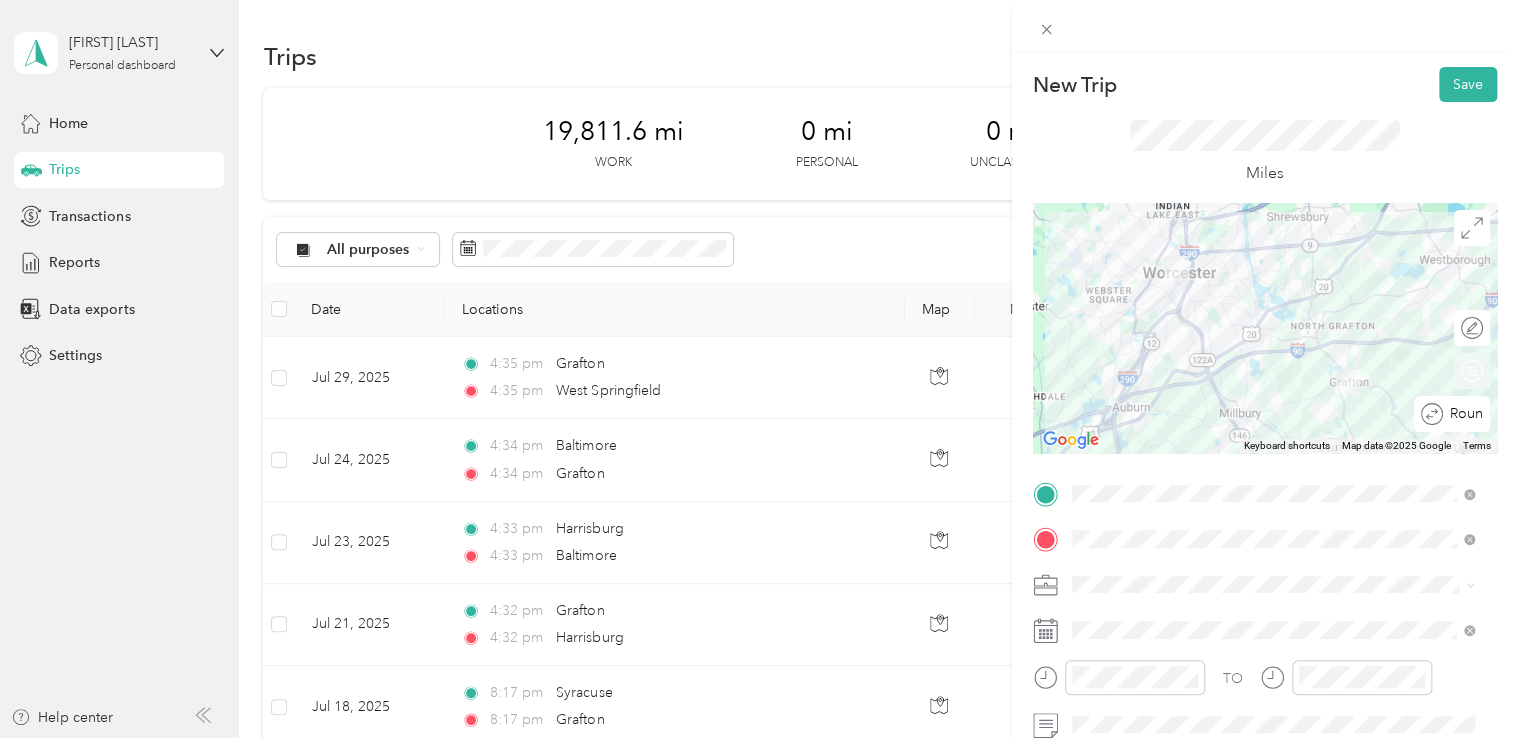 click on "Round trip" at bounding box center (1463, 414) 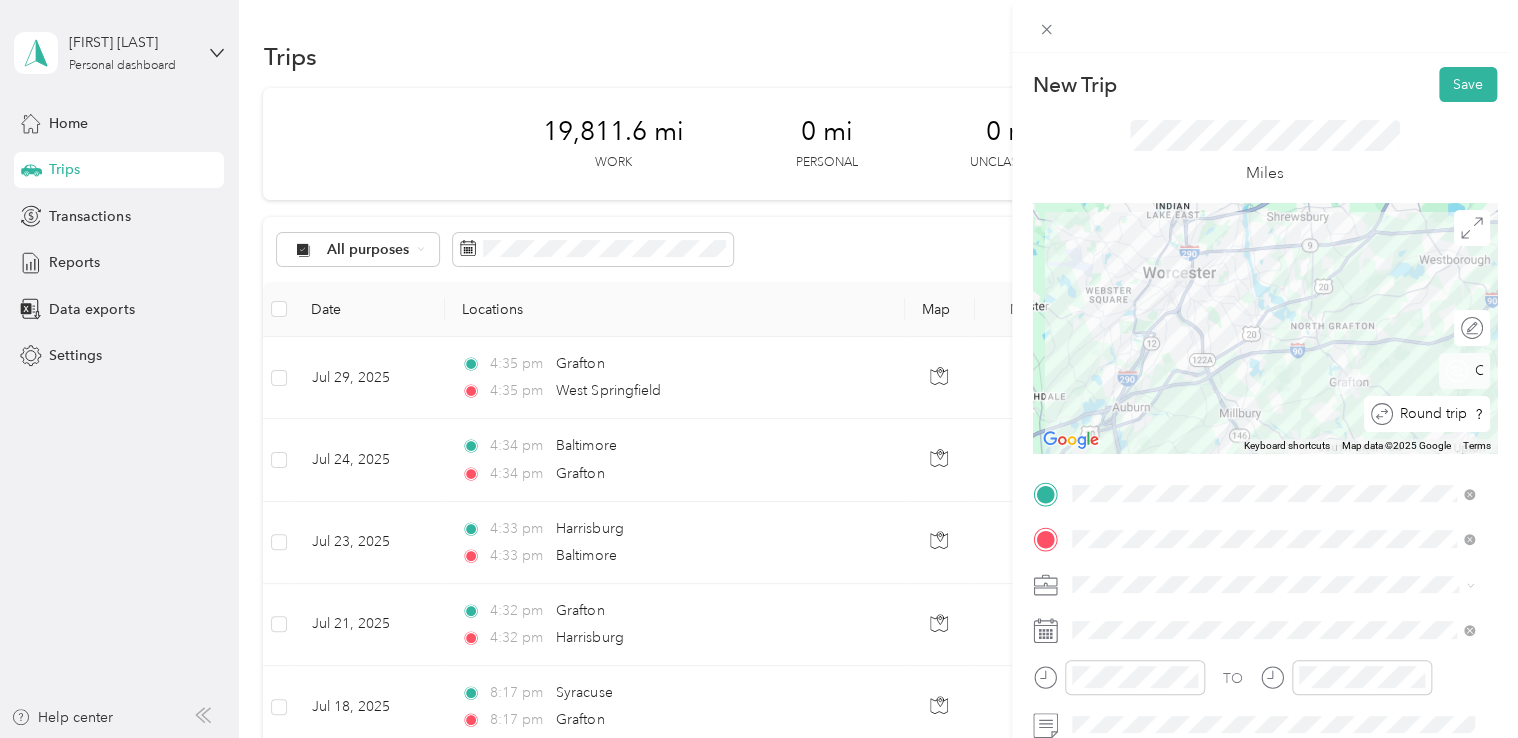 click on "Round trip" at bounding box center (1438, 414) 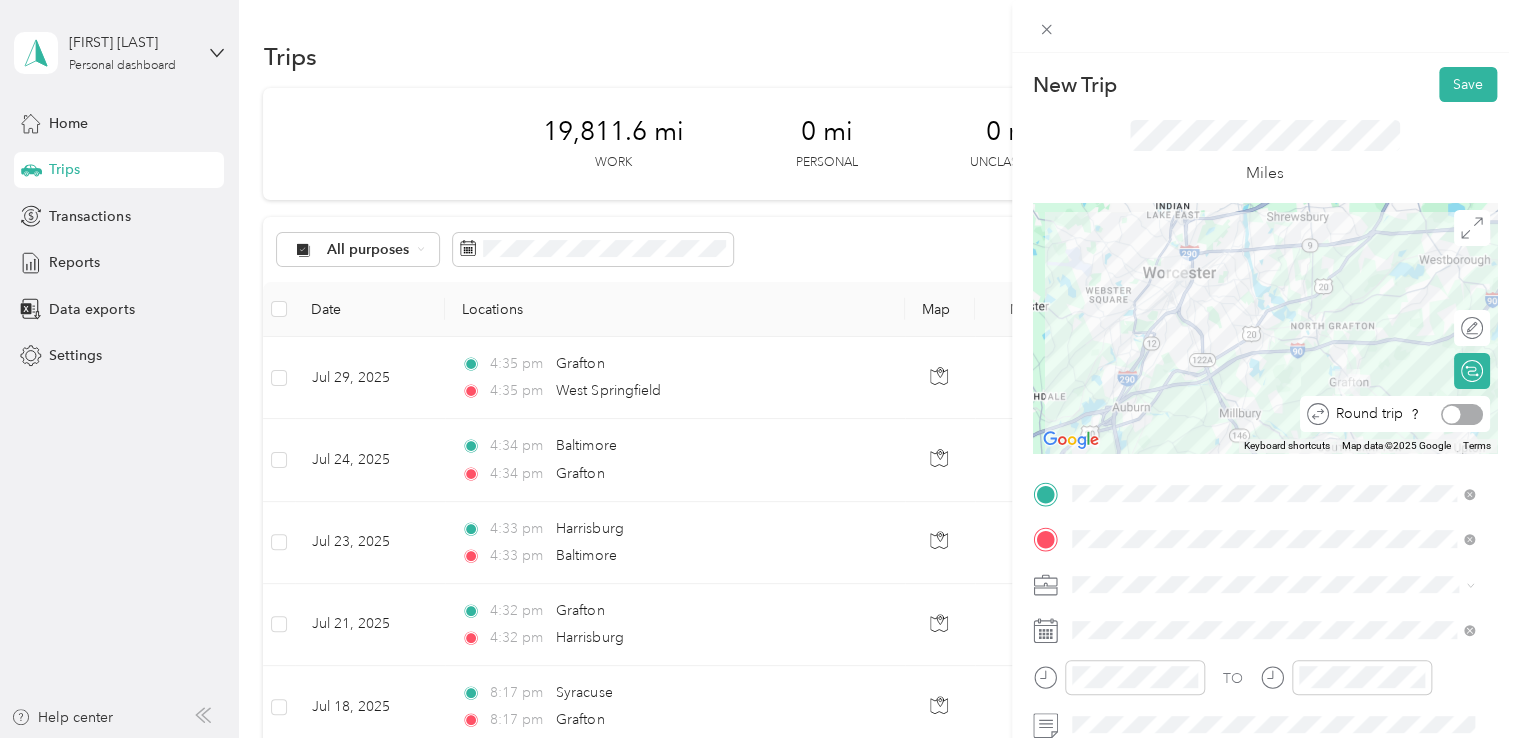 click at bounding box center [1462, 414] 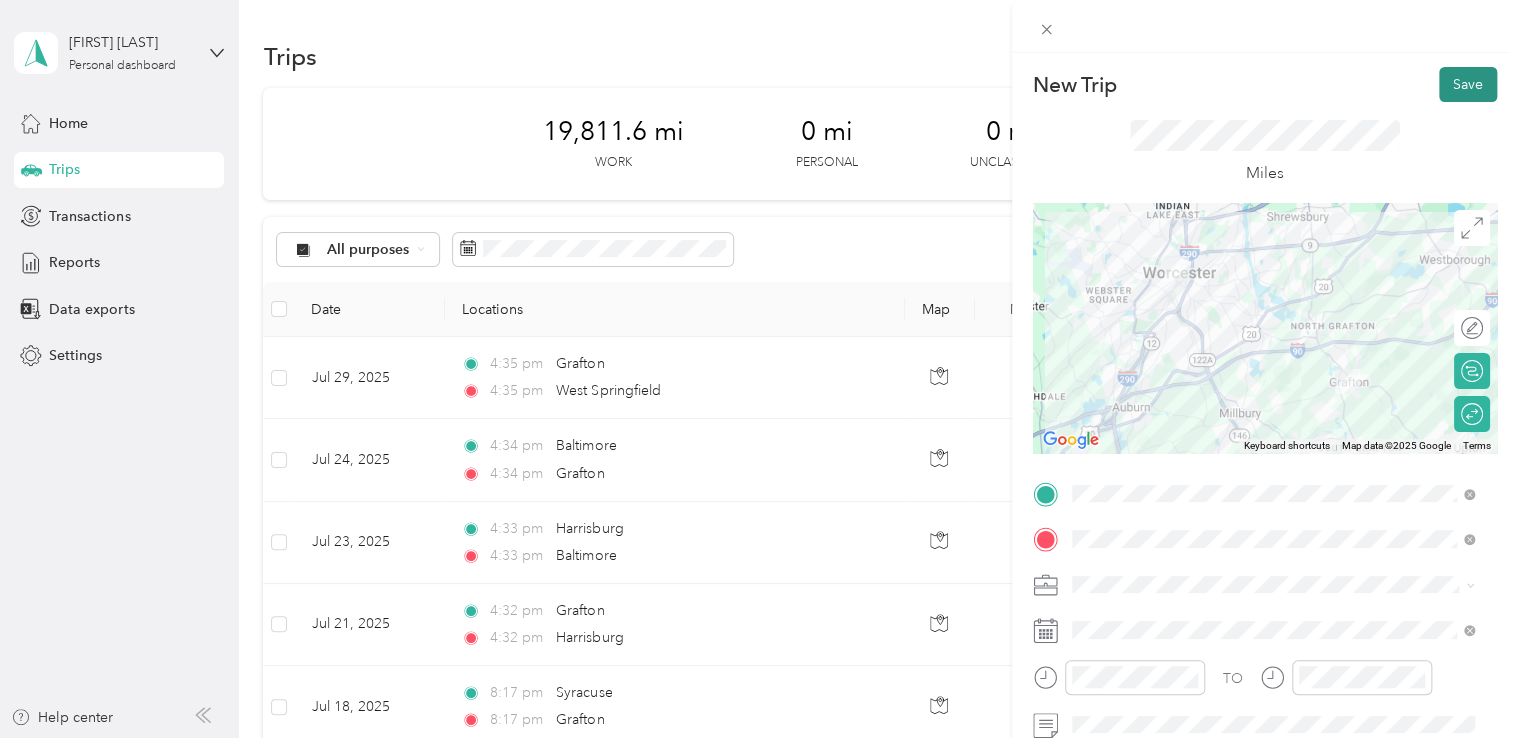 click on "Save" at bounding box center [1468, 84] 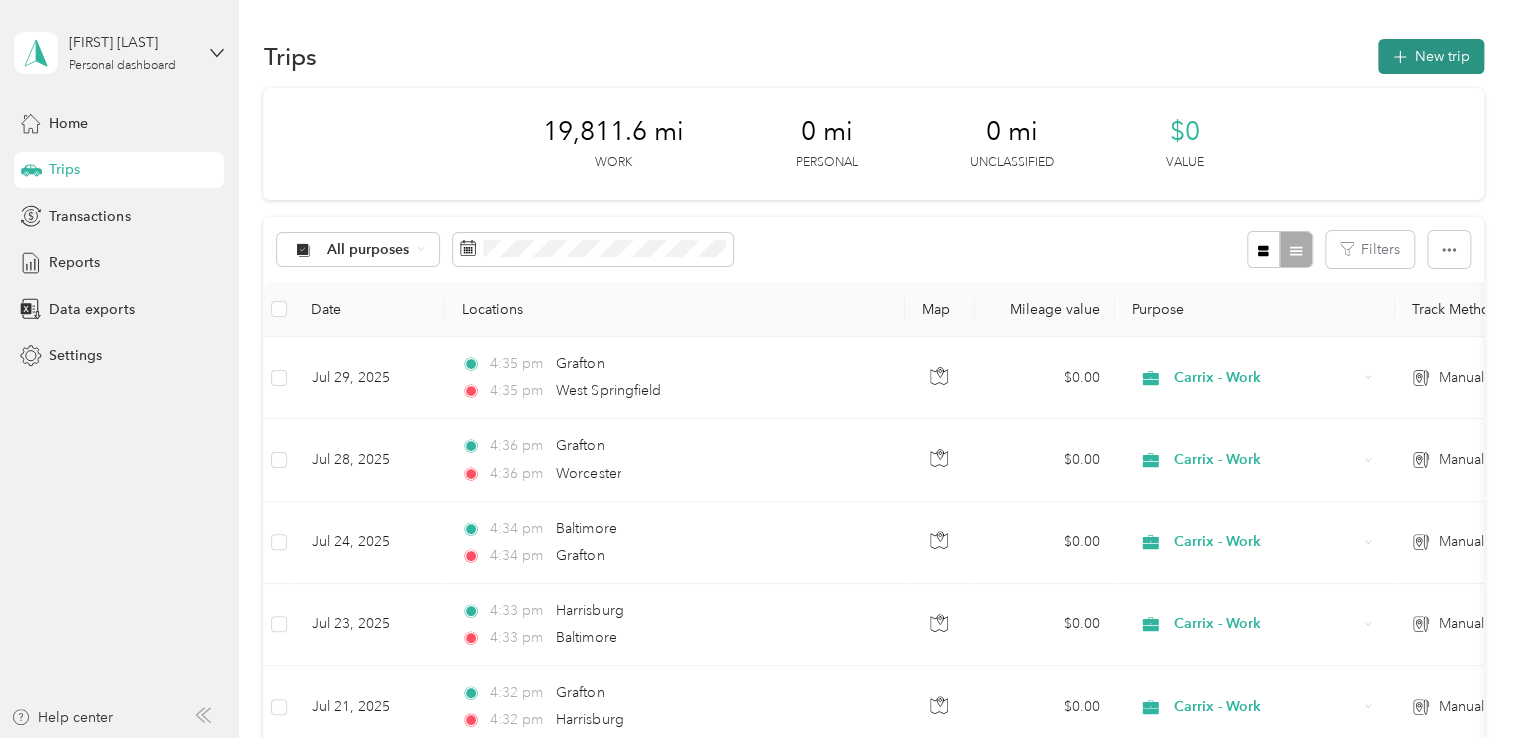 click on "New trip" at bounding box center (1431, 56) 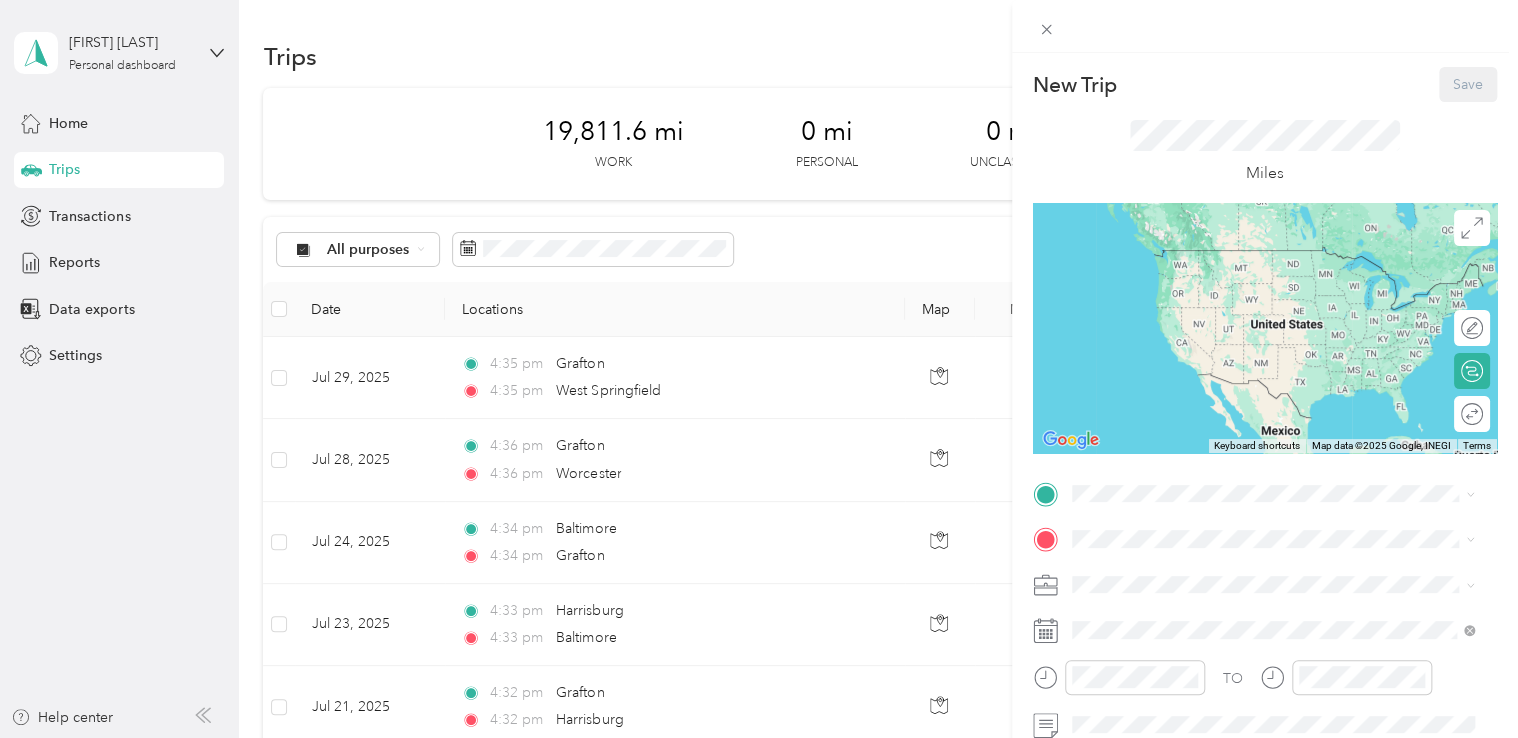 click 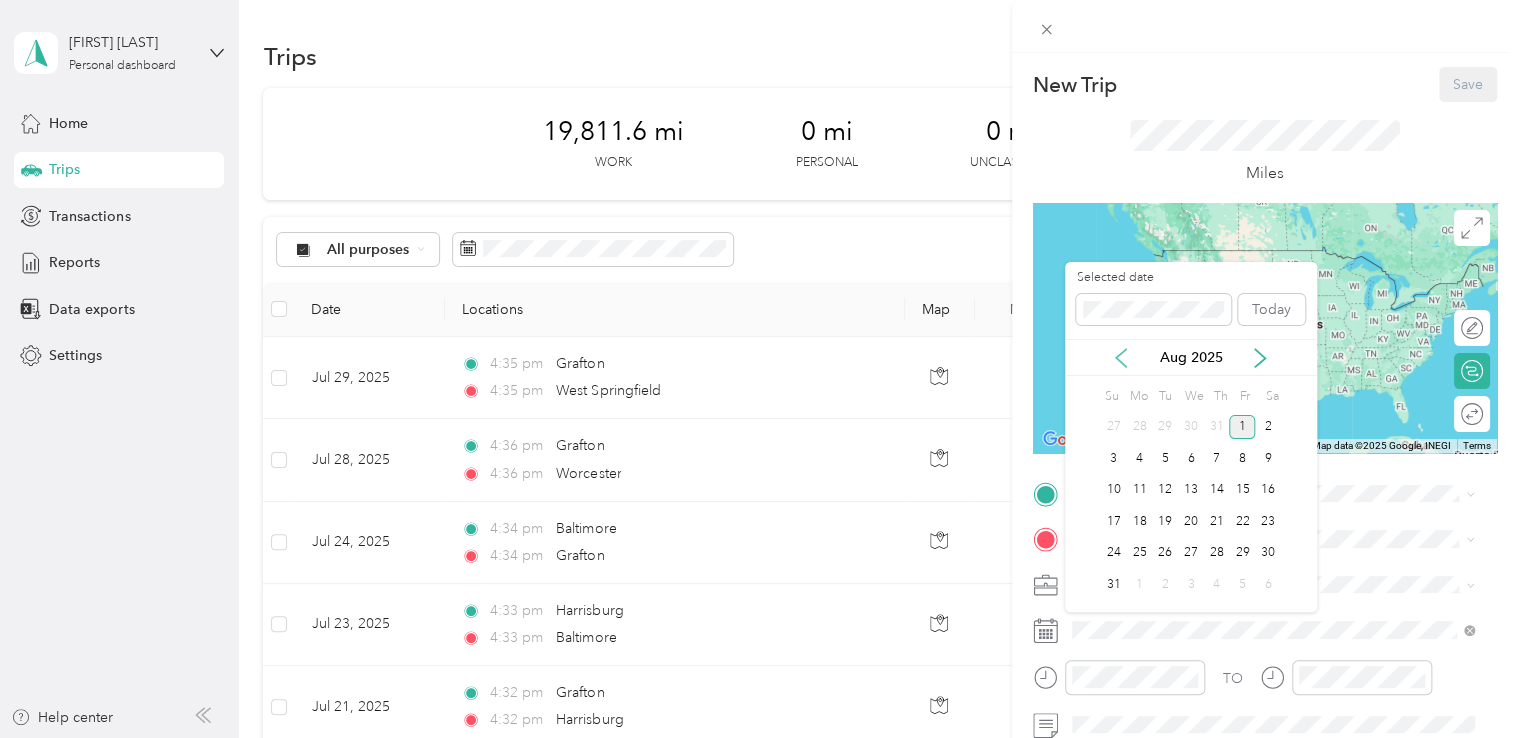 click 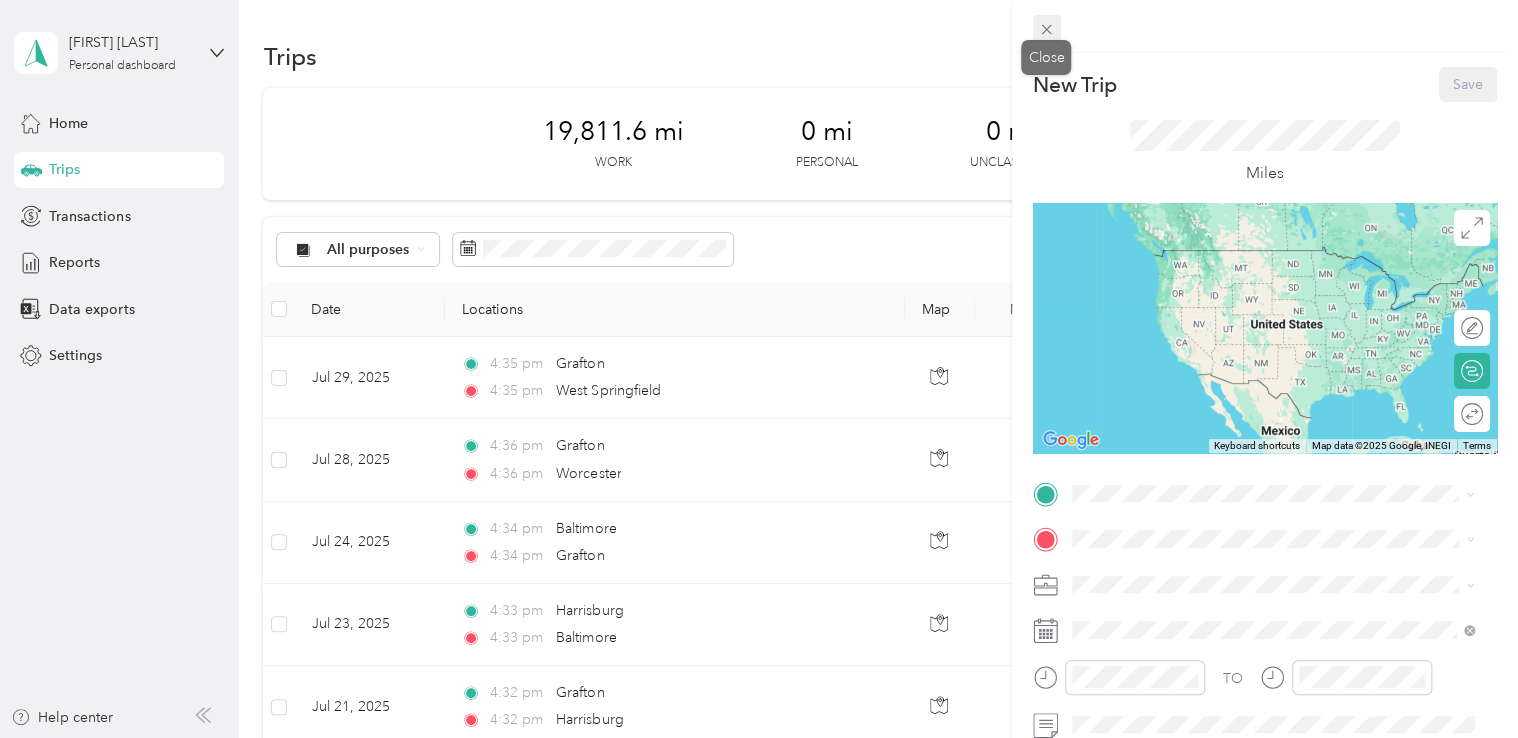click 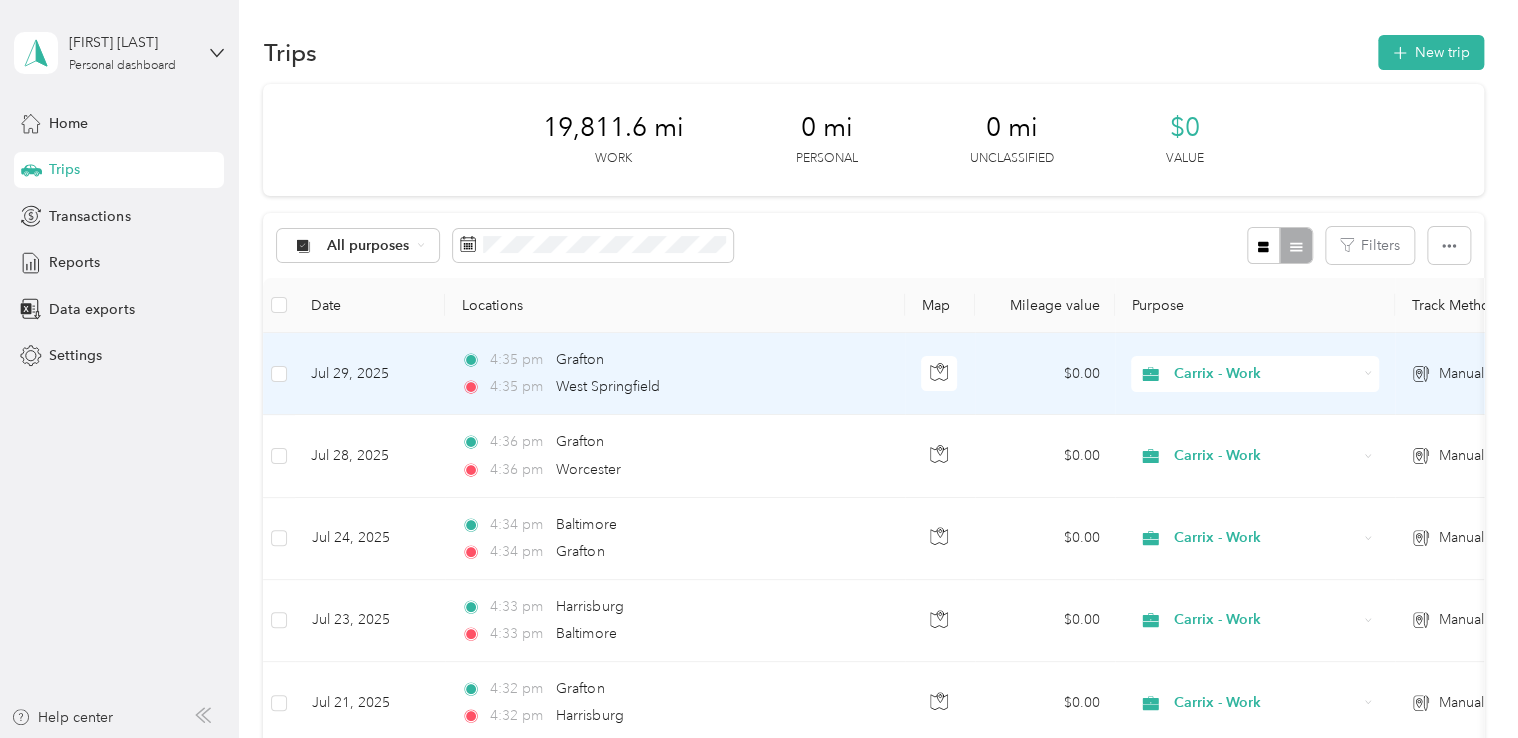 scroll, scrollTop: 0, scrollLeft: 0, axis: both 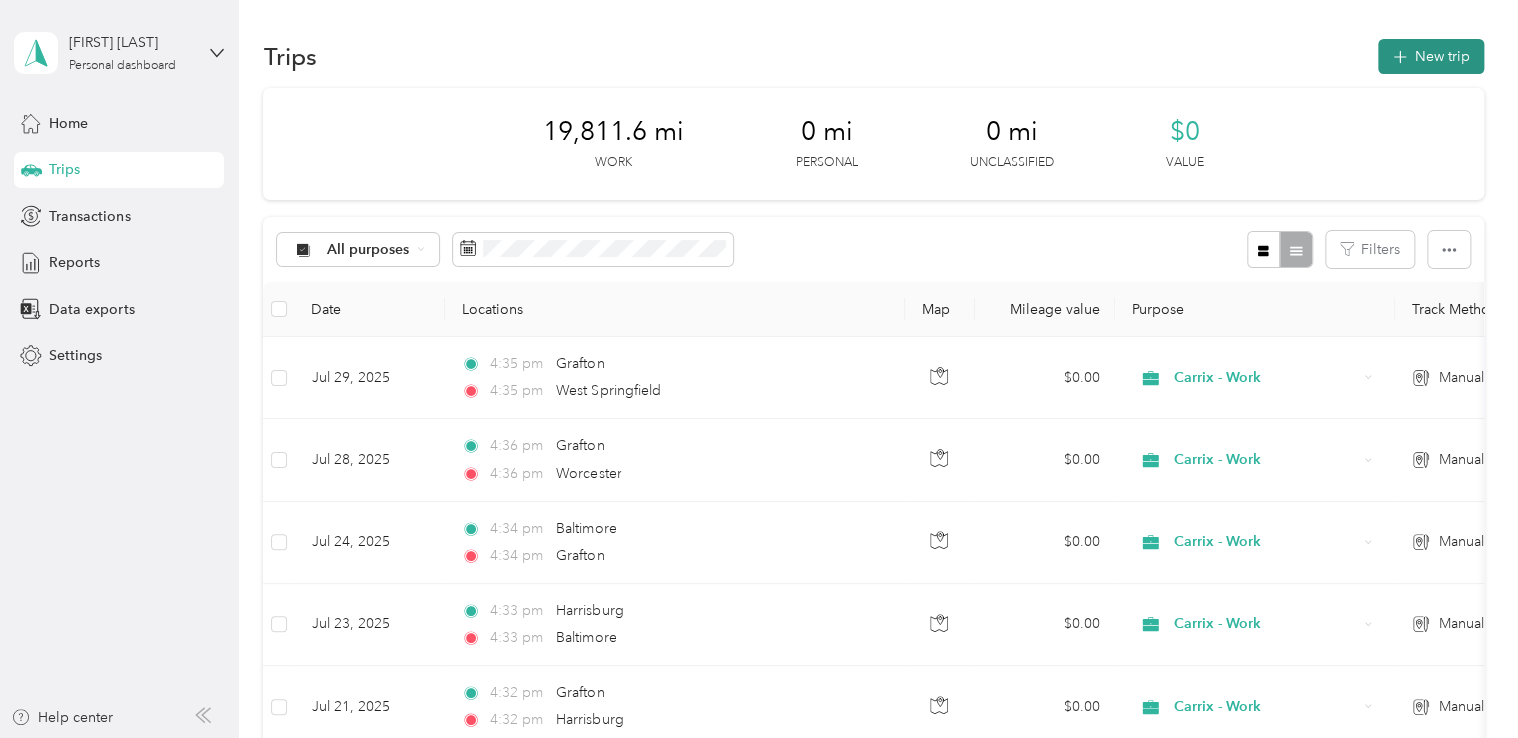 click 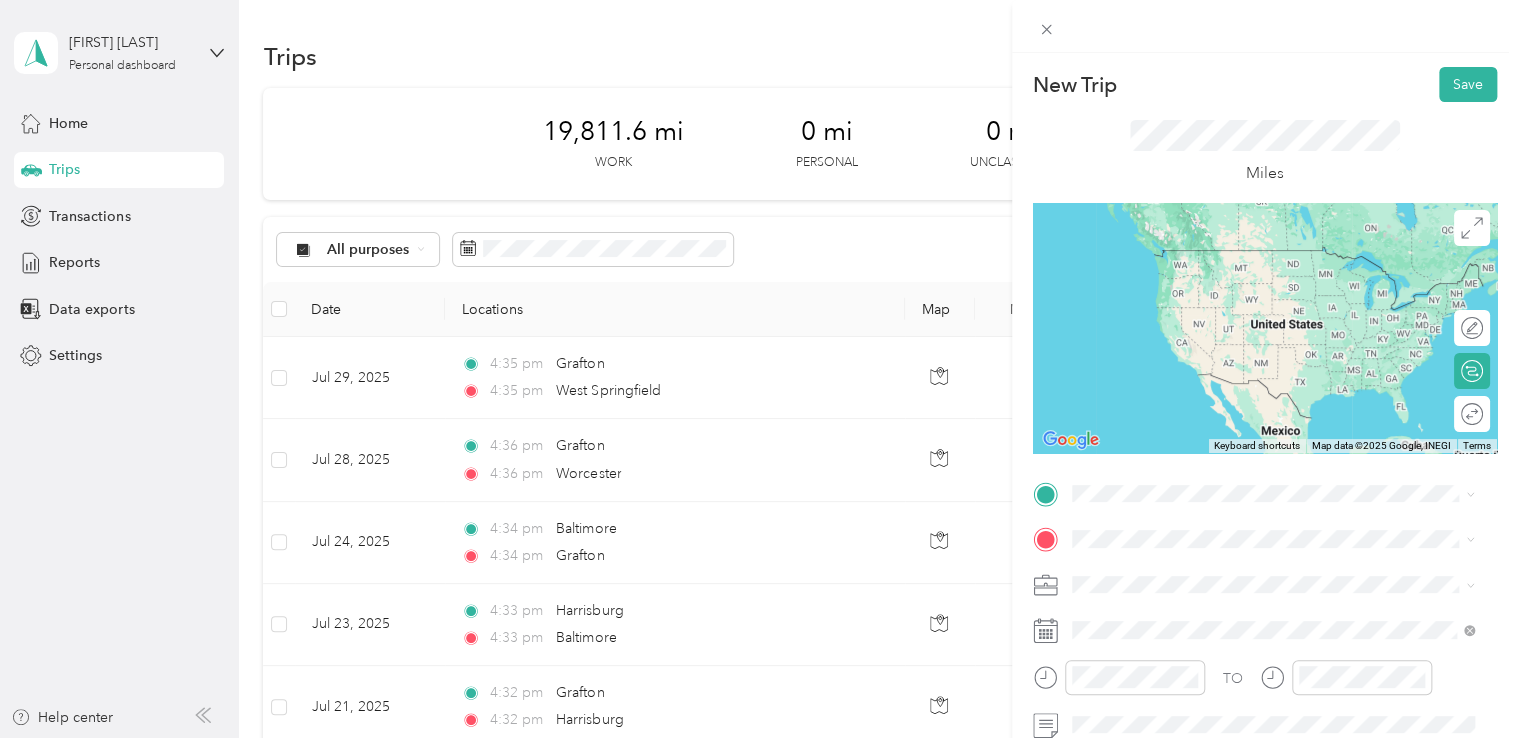 click on "[CITY]
[STATE], United States" at bounding box center (1178, 251) 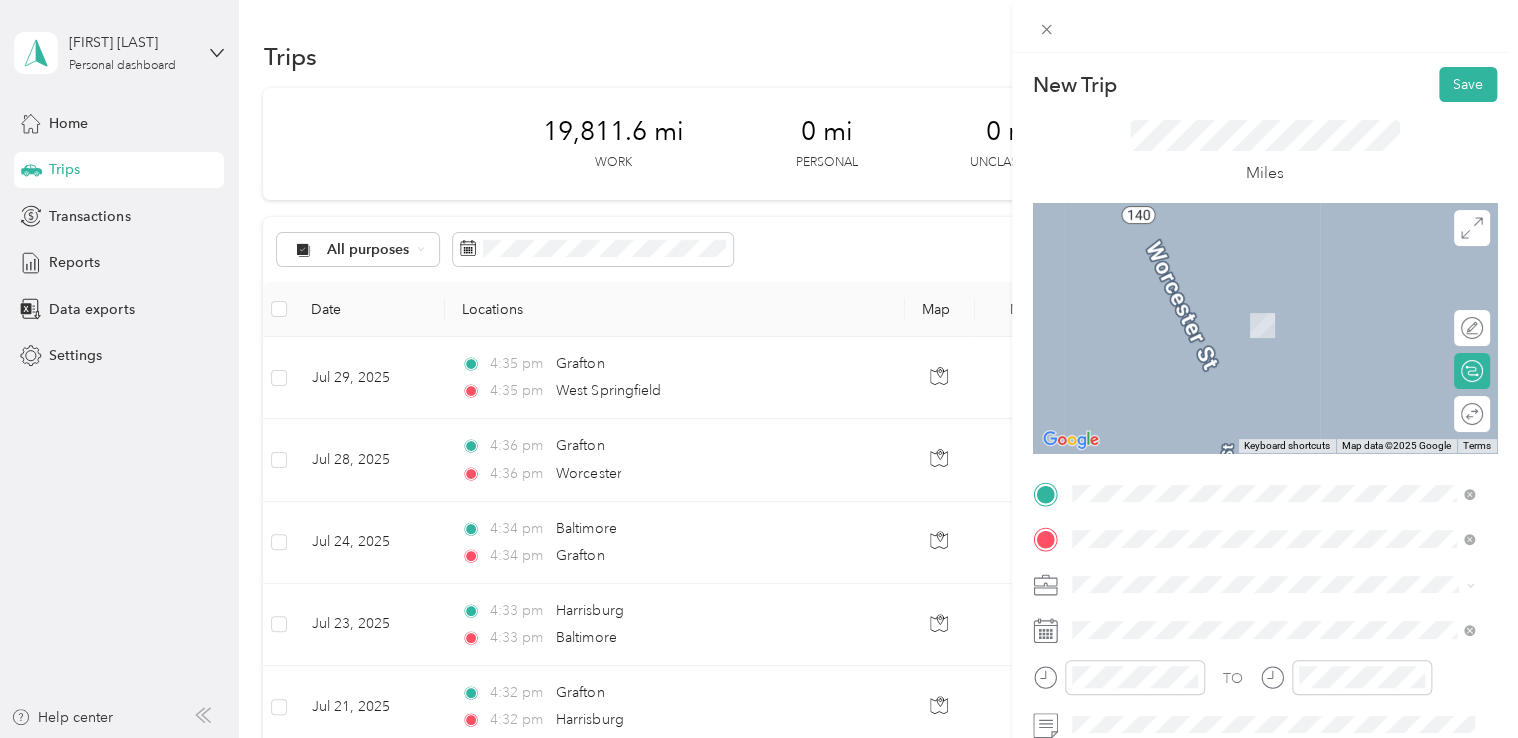 click on "[CITY]
[STATE], United States" at bounding box center [1178, 304] 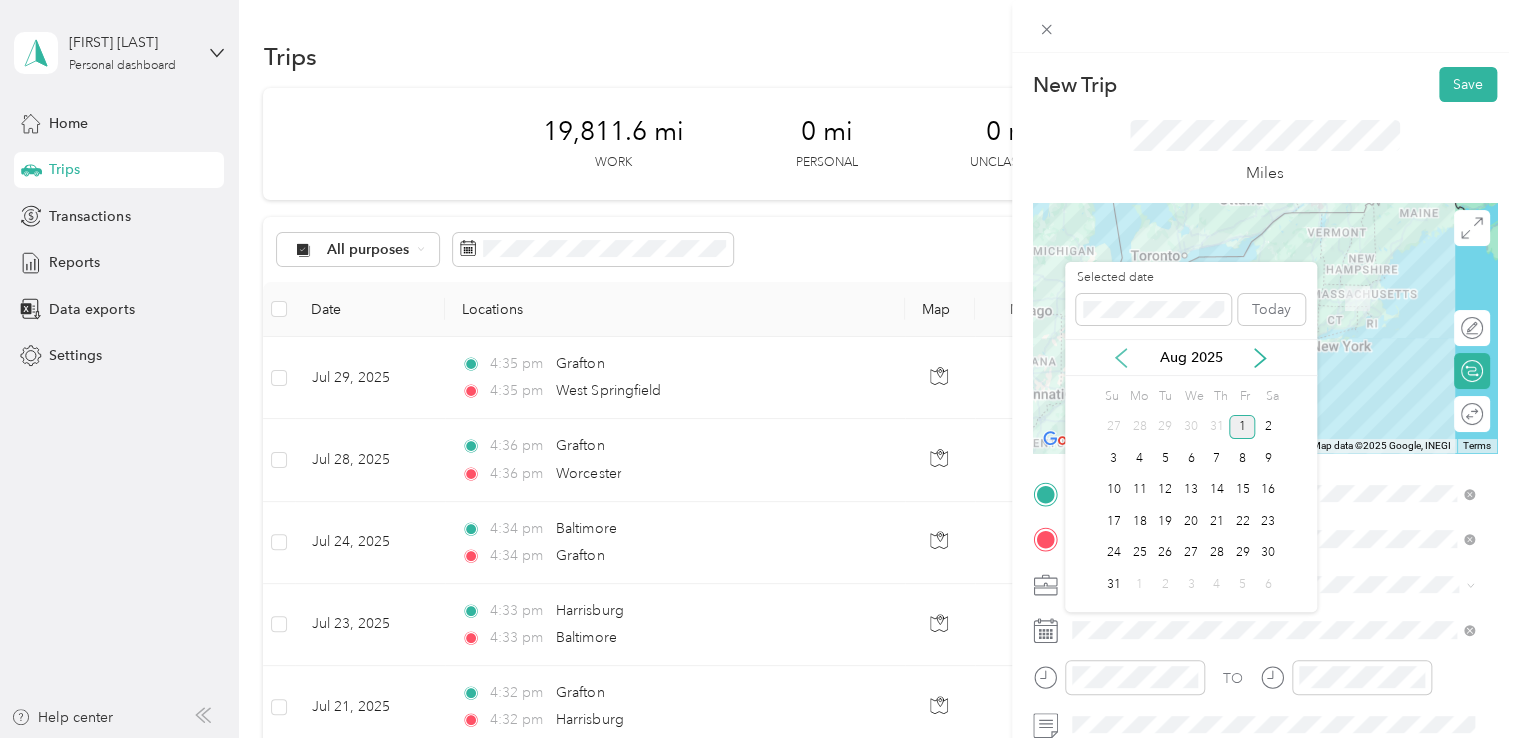click 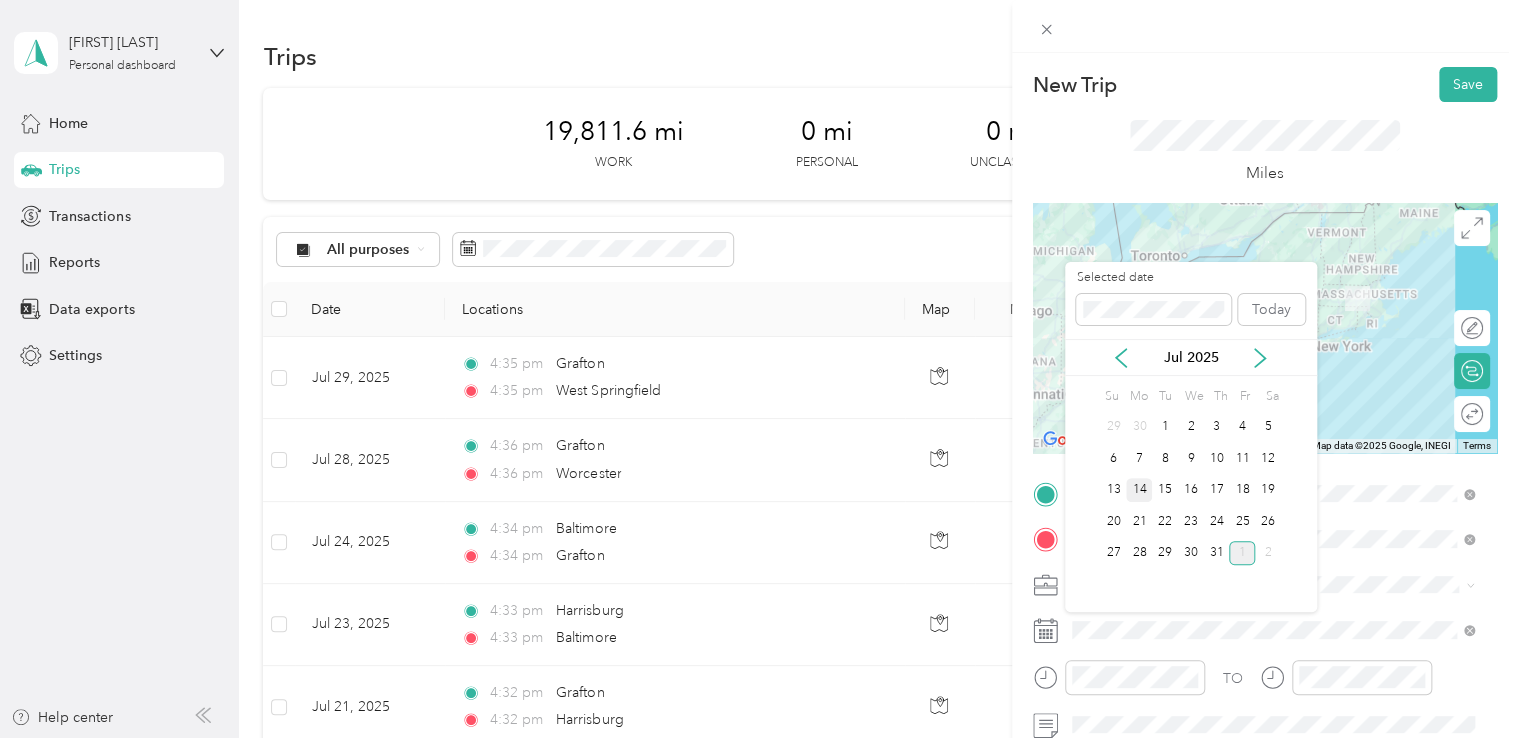 click on "14" at bounding box center [1139, 490] 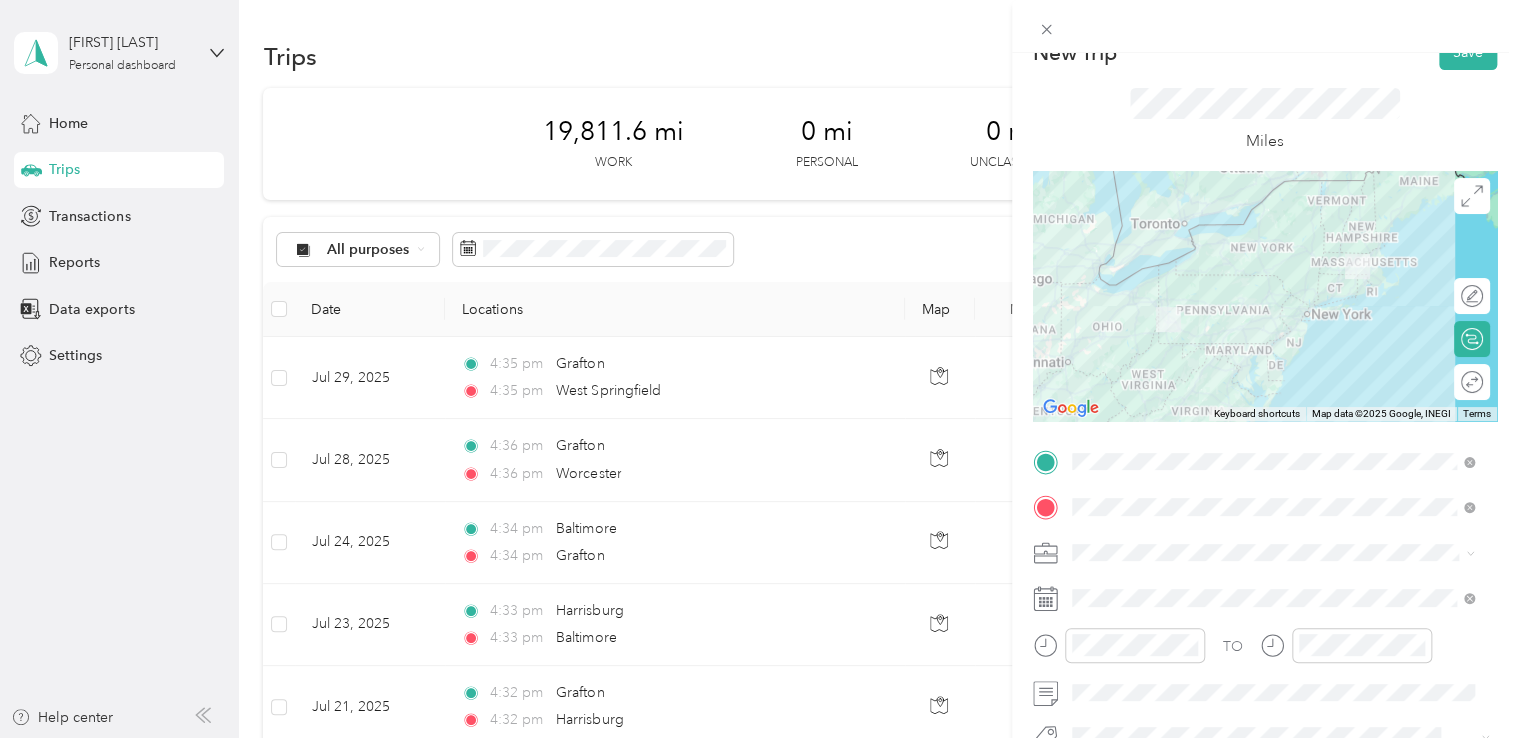 scroll, scrollTop: 0, scrollLeft: 0, axis: both 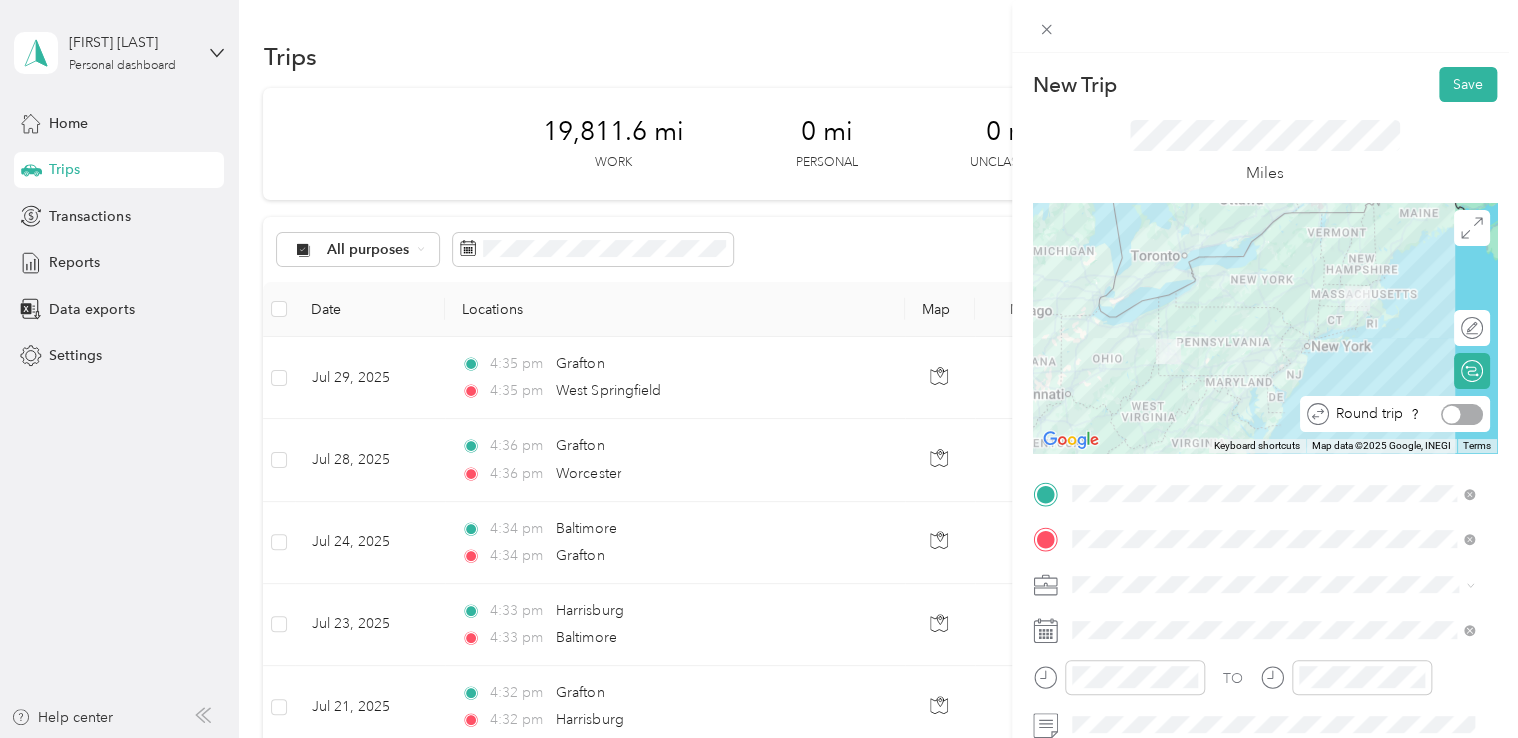 click at bounding box center (1462, 414) 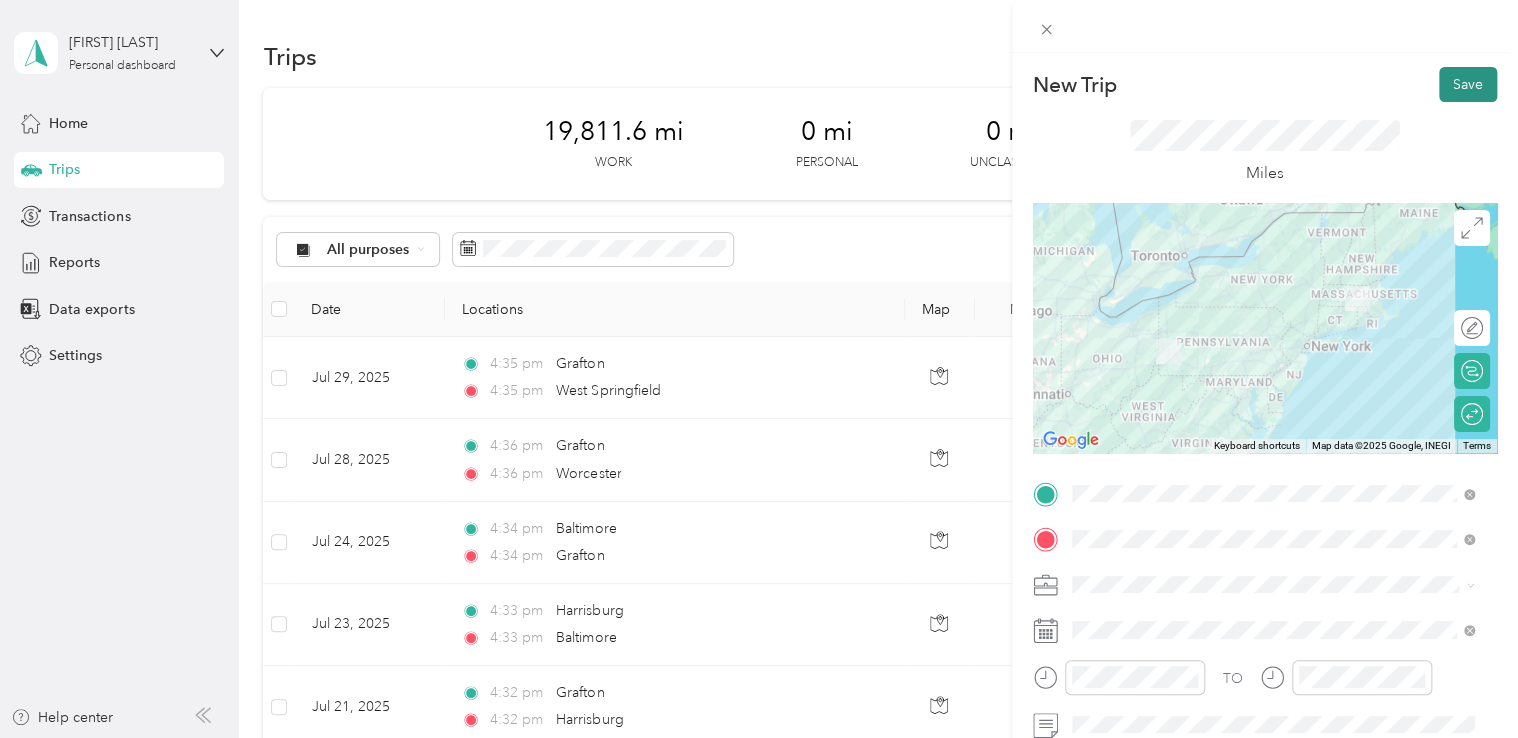 click on "Save" at bounding box center [1468, 84] 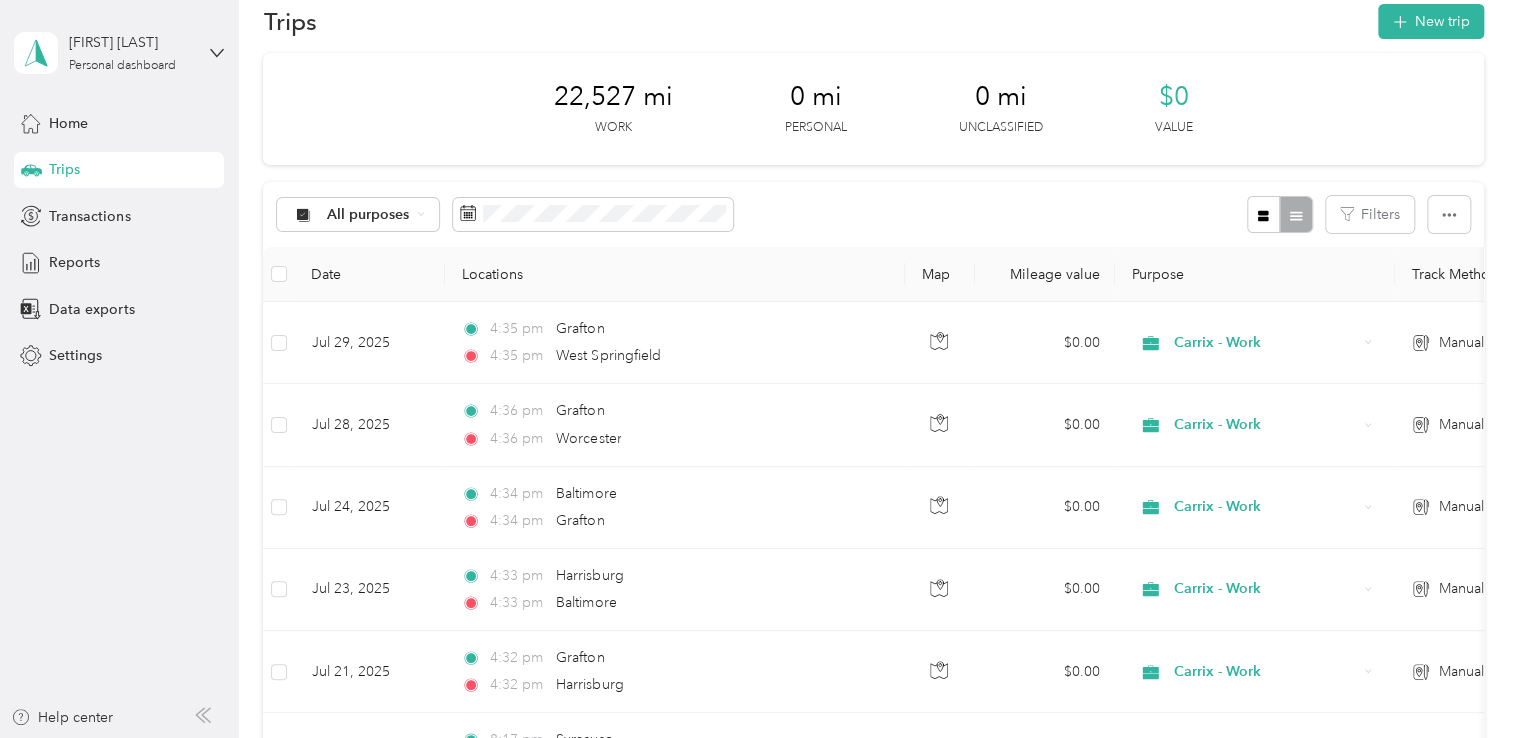 scroll, scrollTop: 0, scrollLeft: 0, axis: both 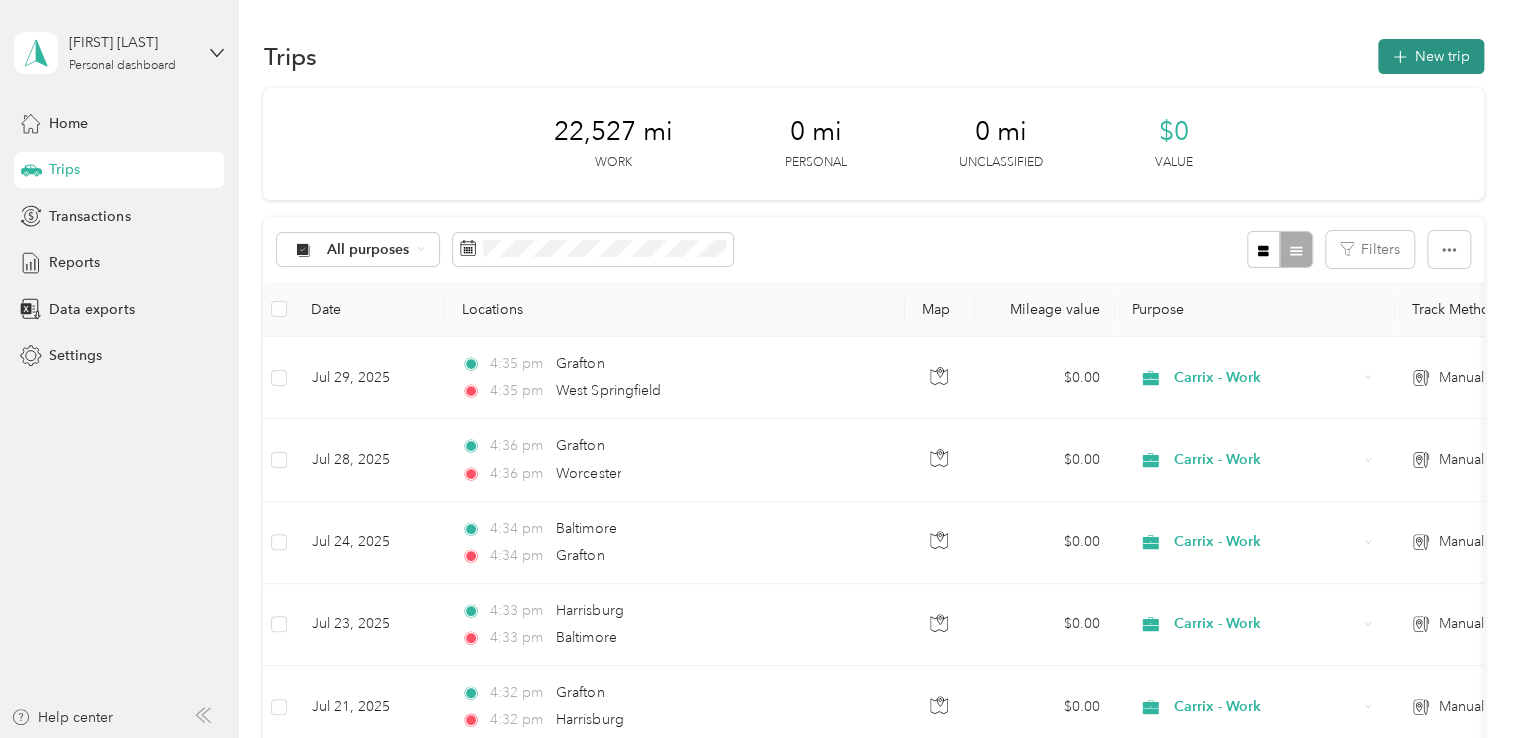 click 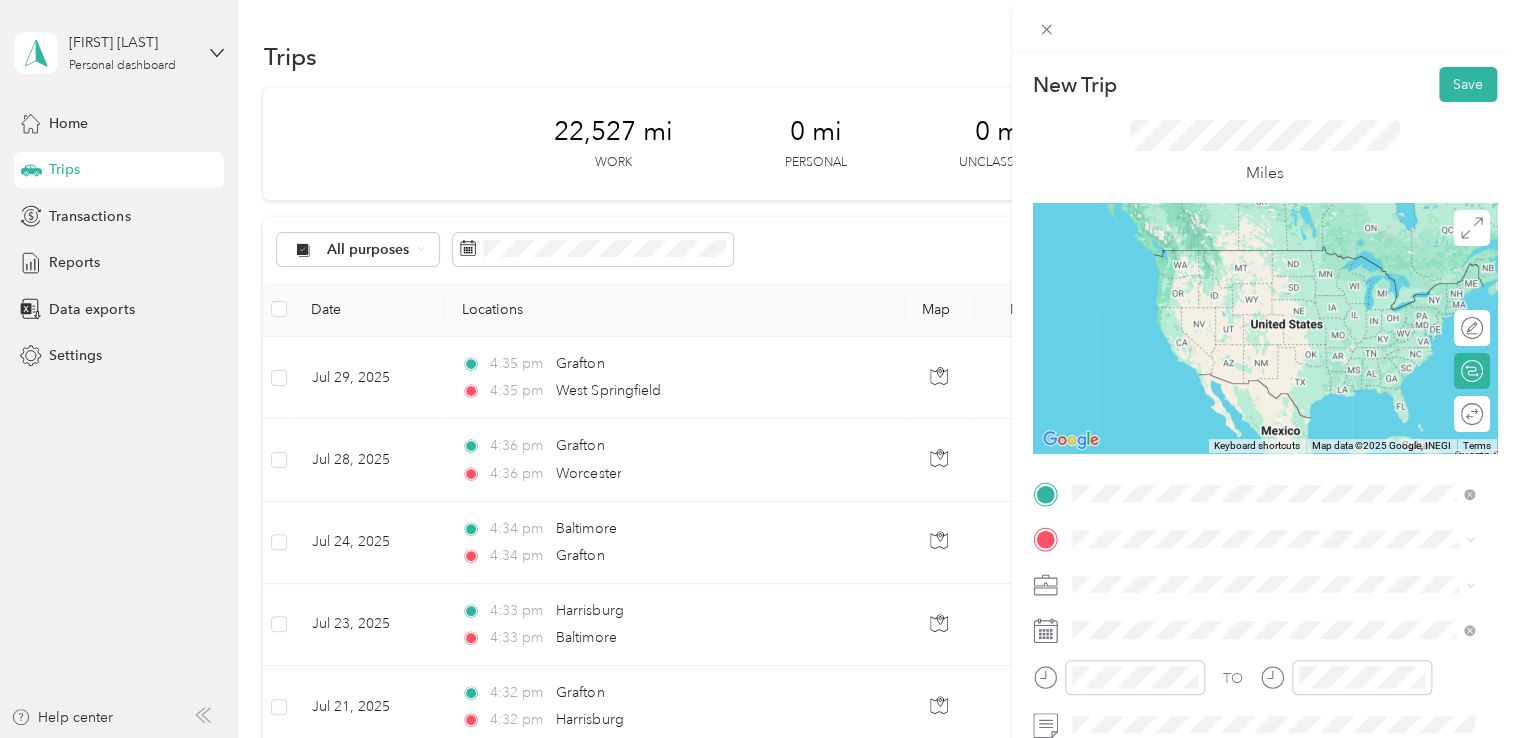 click on "[CITY]
[STATE], United States" at bounding box center [1178, 258] 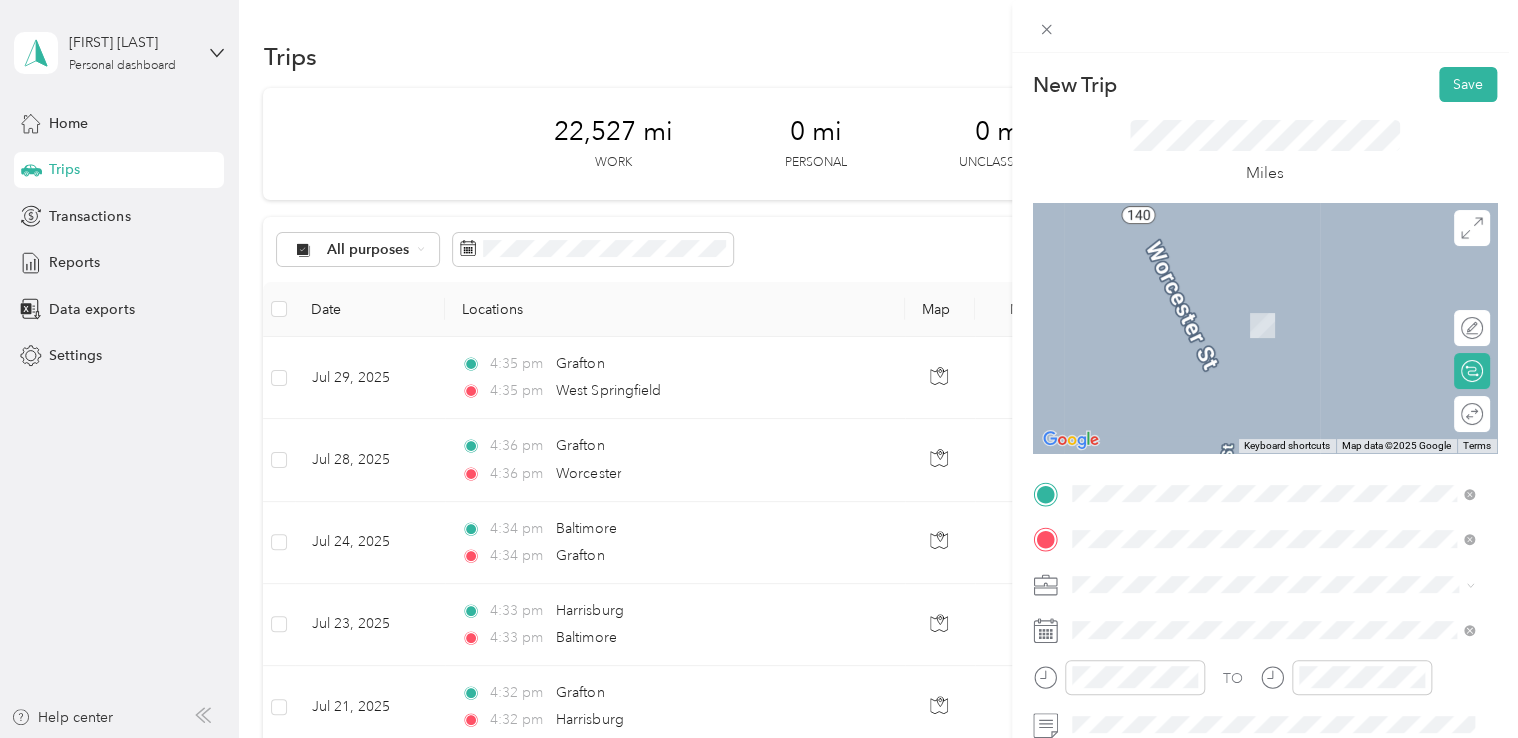 click on "[CITY]
[STATE], United States" at bounding box center [1178, 416] 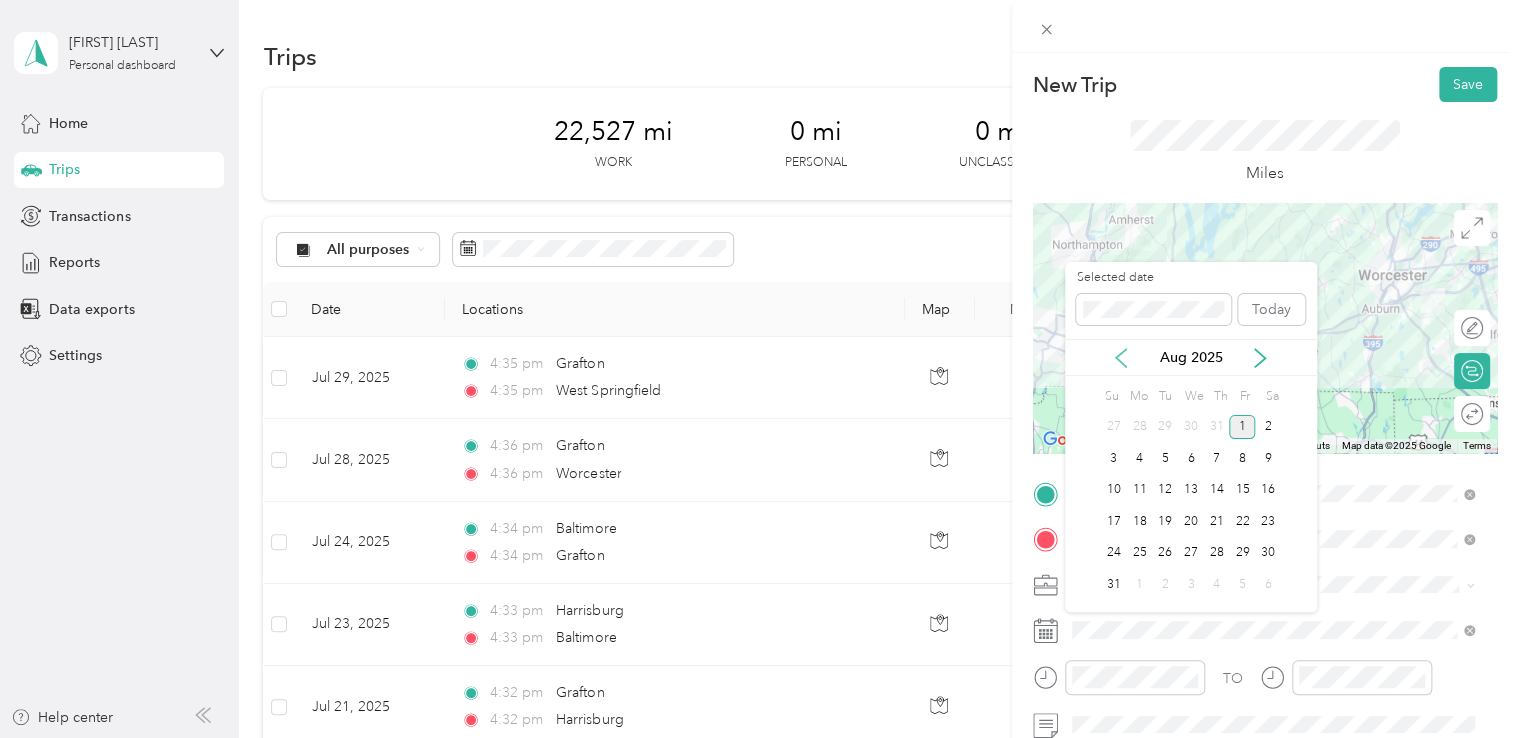 click 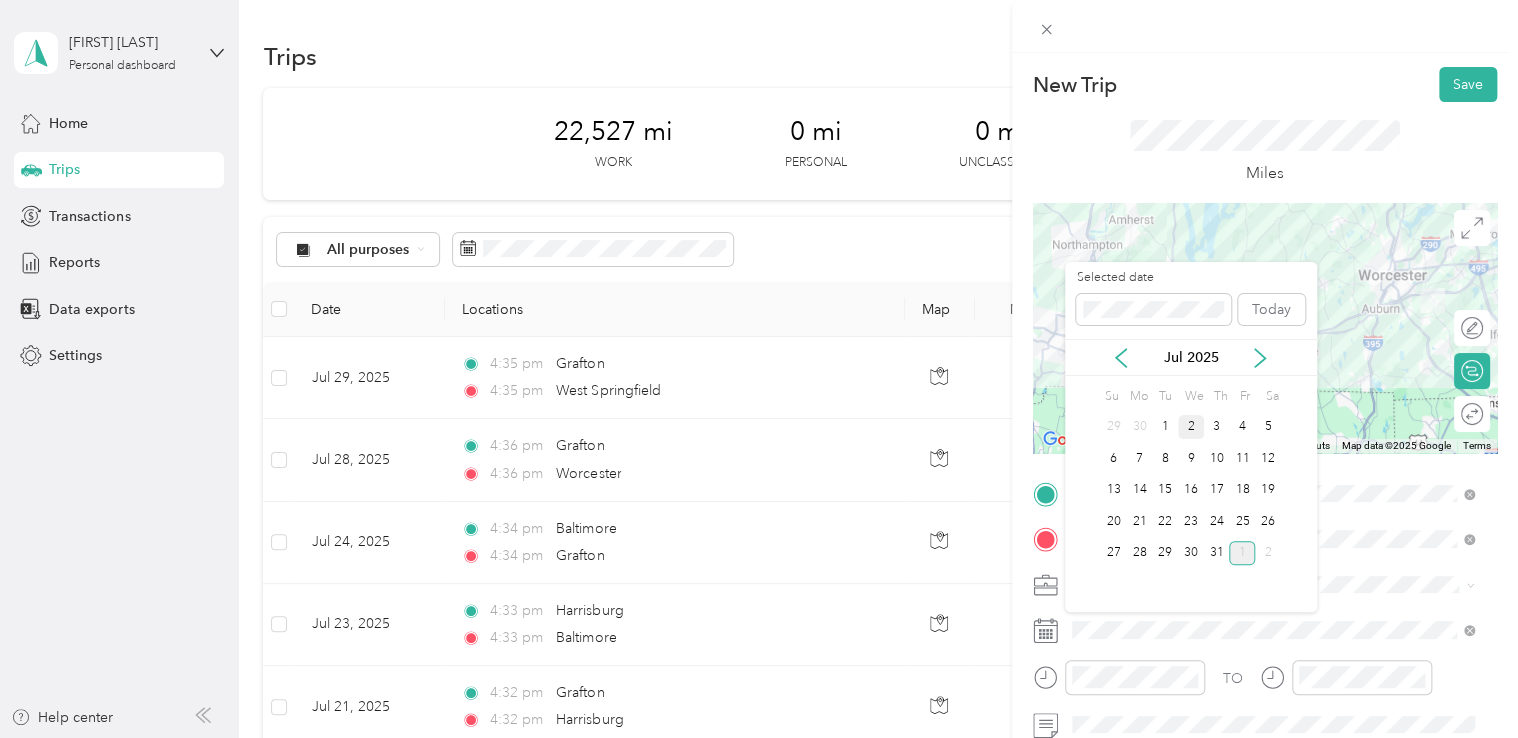 click on "2" at bounding box center (1191, 427) 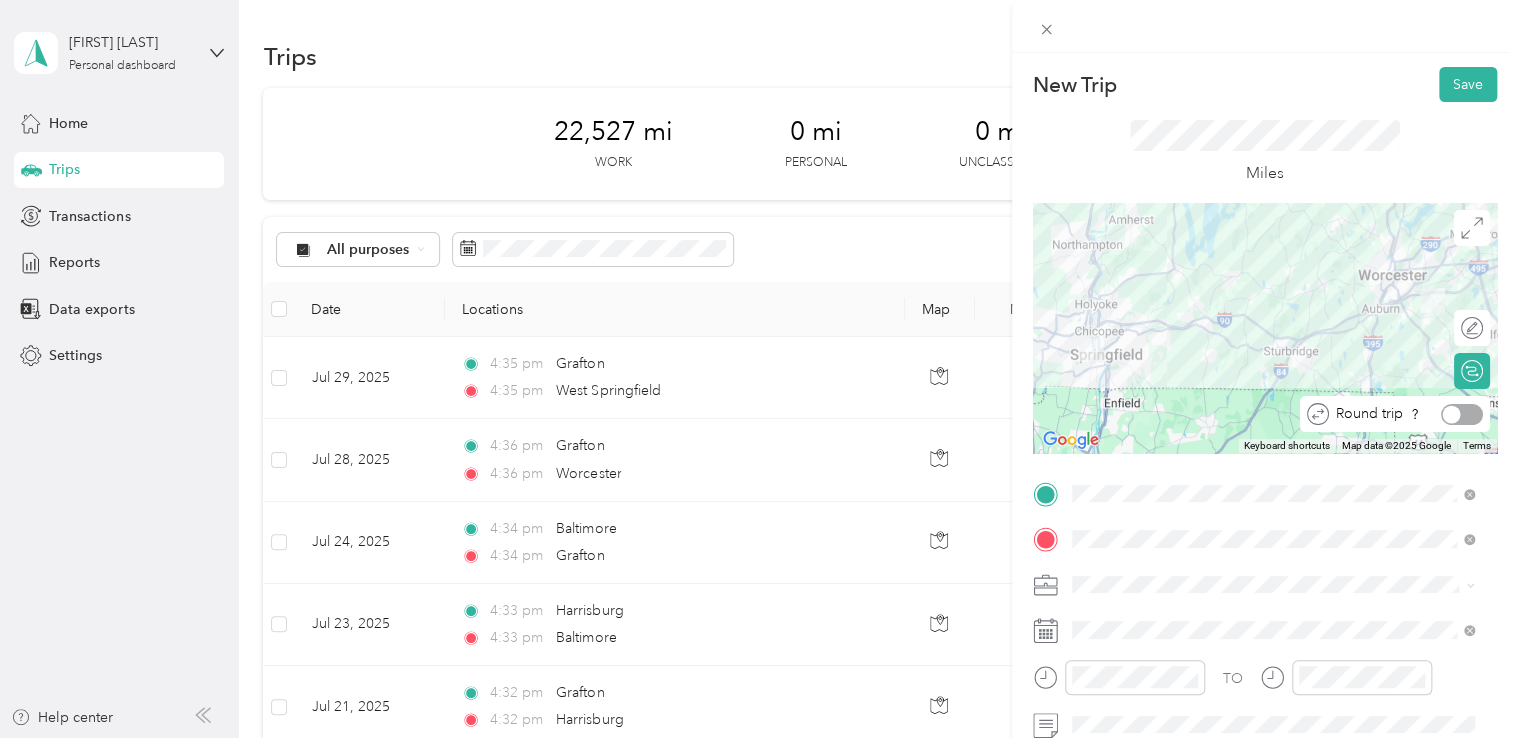 click at bounding box center [1462, 414] 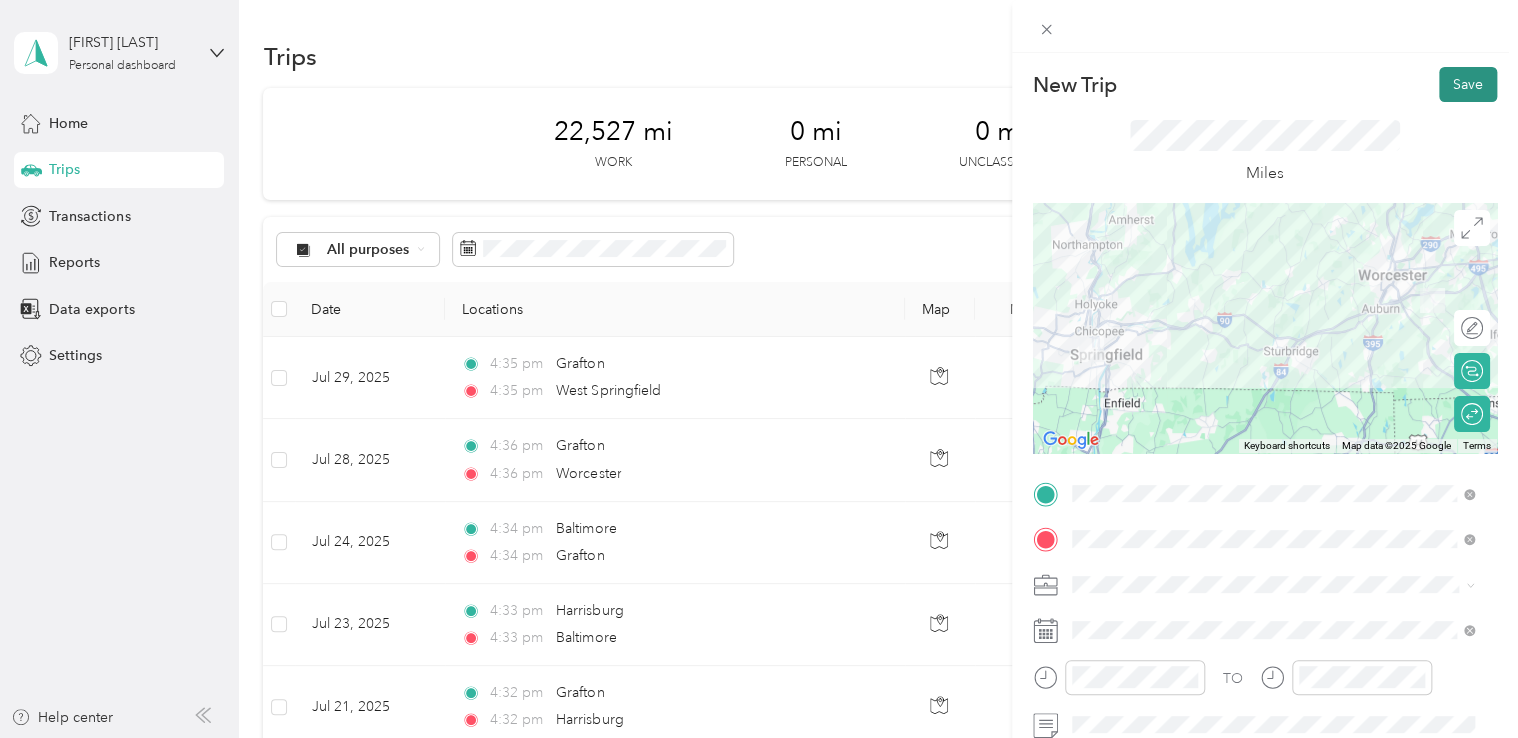 click on "Save" at bounding box center [1468, 84] 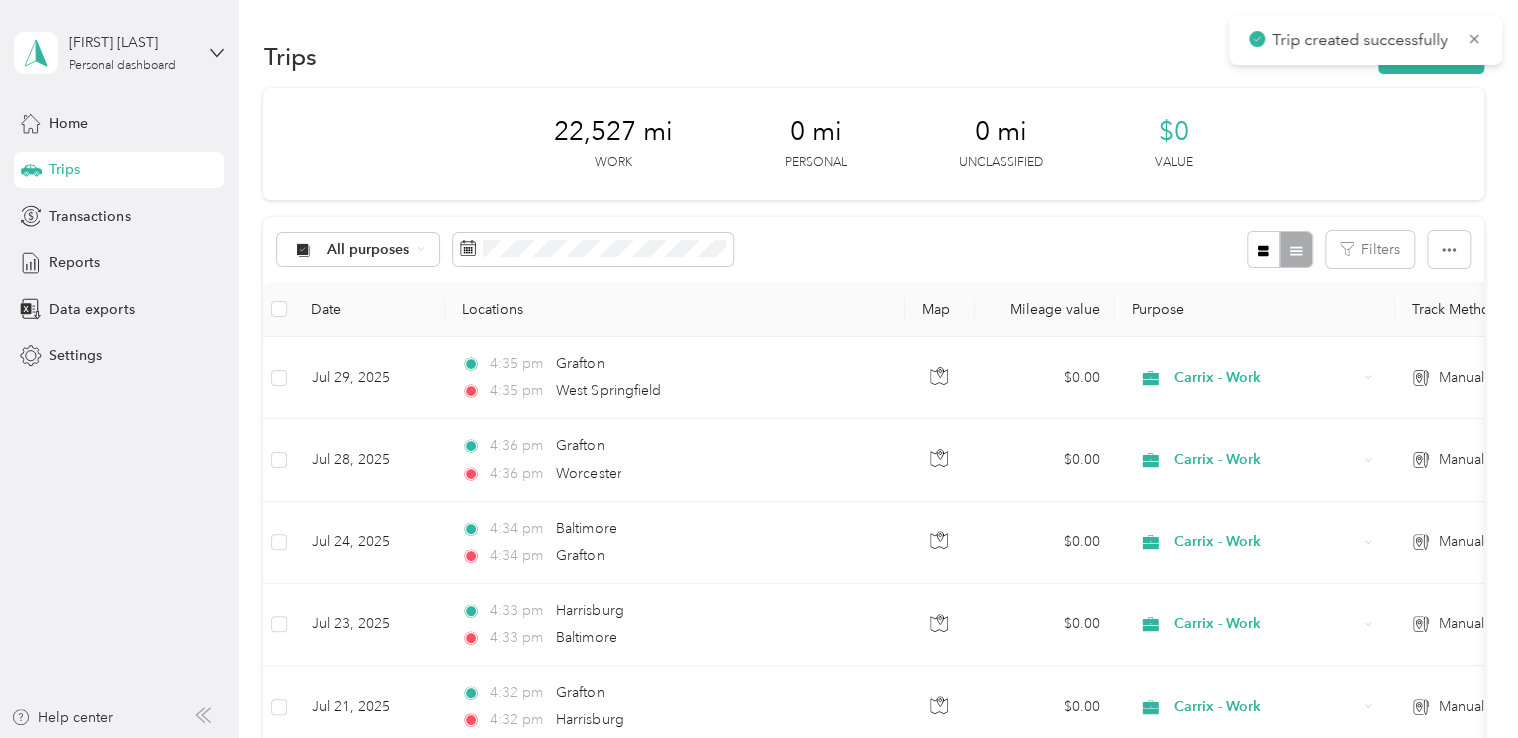 click on "Trips New trip 22,527   mi Work 0   mi Personal 0   mi Unclassified $0 Value All purposes Filters Date Locations Map Mileage value Purpose Track Method Report                   [DATE] [TIME] [CITY] [TIME] [CITY] $0.00 Carrix - Work Manual [DATE] [DATE] [TIME] [CITY] [TIME] [CITY] $0.00 Carrix - Work Manual [DATE] [DATE] [TIME] [CITY] [TIME] [CITY] $0.00 Carrix - Work Manual [DATE] [DATE] [TIME] [CITY] [TIME] [CITY] $0.00 Carrix - Work Manual [DATE] [DATE] [TIME] [CITY] [TIME] [CITY] $0.00 Carrix - Work Manual [DATE] [DATE] [TIME] [CITY] [TIME] [CITY] $0.00 Carrix - Work Manual [DATE] [DATE] [TIME] [CITY] [TIME] [CITY] $0.00 Carrix - Work Manual [DATE] [DATE] [TIME] [CITY] [TIME] [CITY] $0.00 Carrix - Work Manual [DATE] [DATE] [TIME] [CITY] [TIME] [CITY] $0.00 Carrix - Work Manual [DATE] [DATE] [TIME] [CITY] [TIME] [CITY] $0.00 Carrix - Work Manual [DATE] [DATE] [TIME] [CITY] [TIME] [CITY] $0.00 Carrix - Work Manual" at bounding box center (873, 1284) 